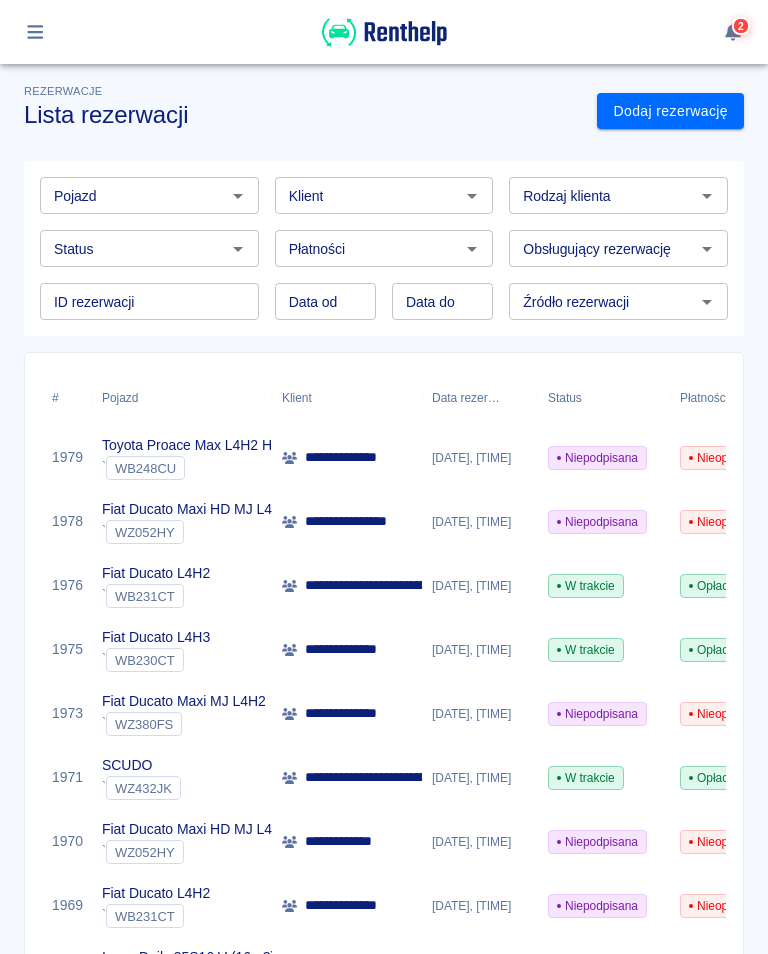 scroll, scrollTop: 0, scrollLeft: 0, axis: both 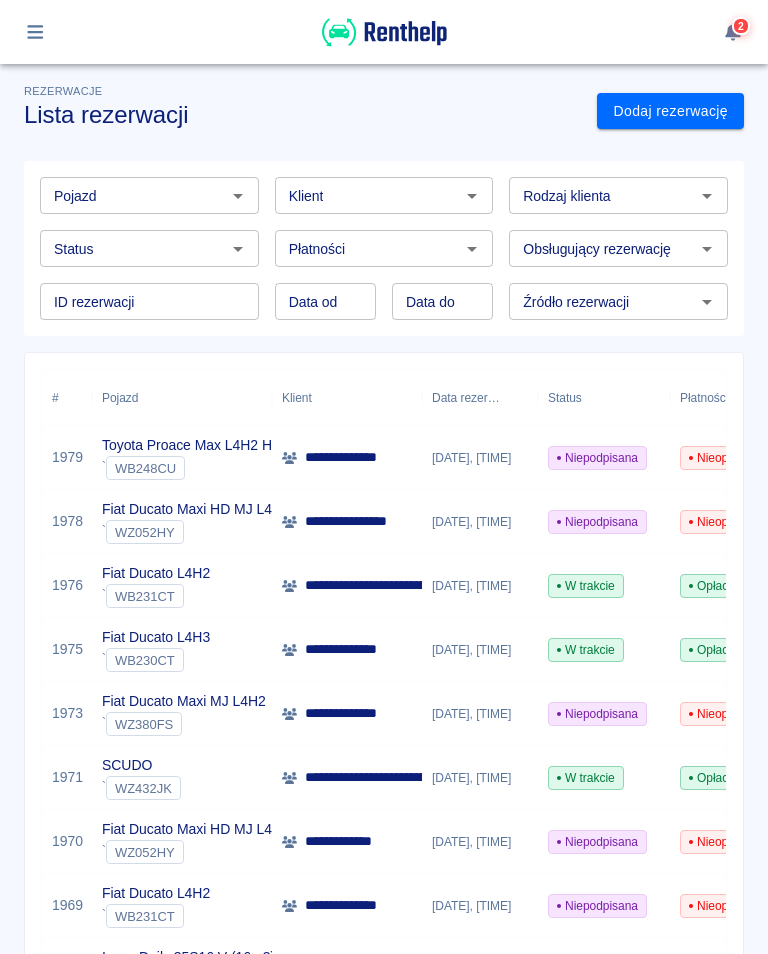 click on "[DATE], [TIME]" at bounding box center [480, 586] 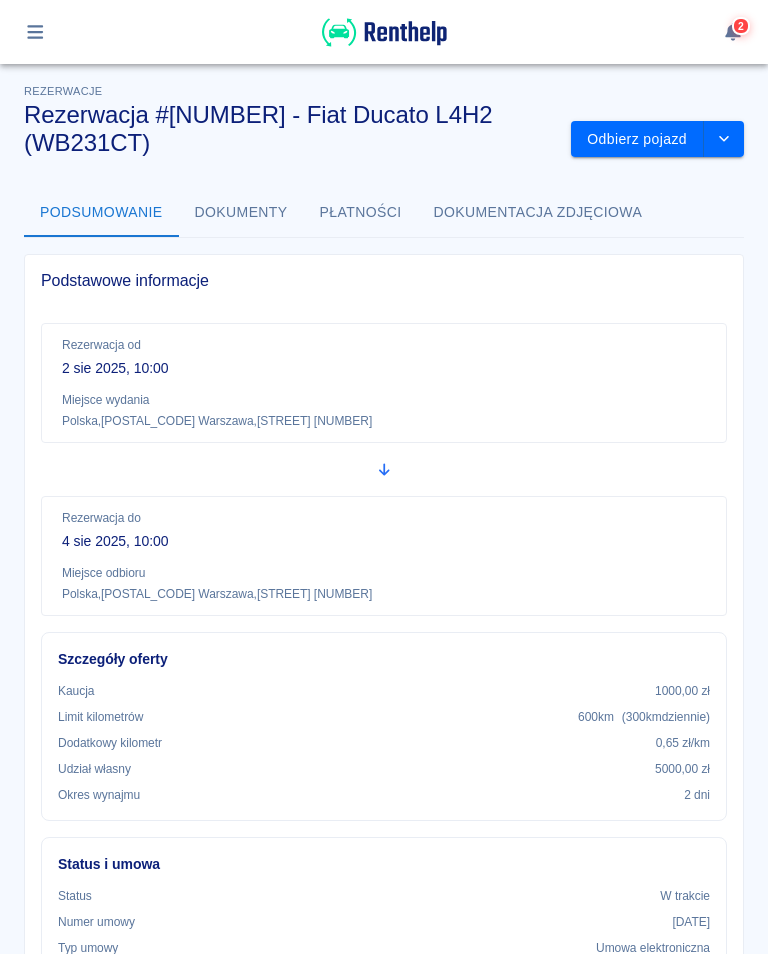 click on "Odbierz pojazd" at bounding box center (637, 139) 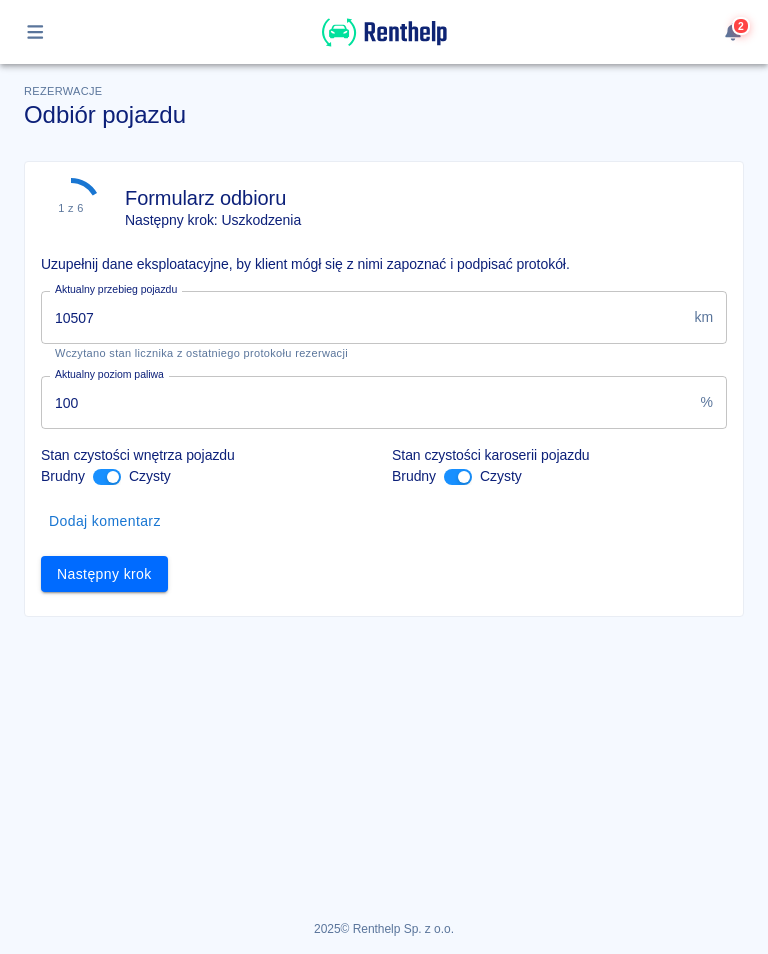 click on "10507" at bounding box center [363, 317] 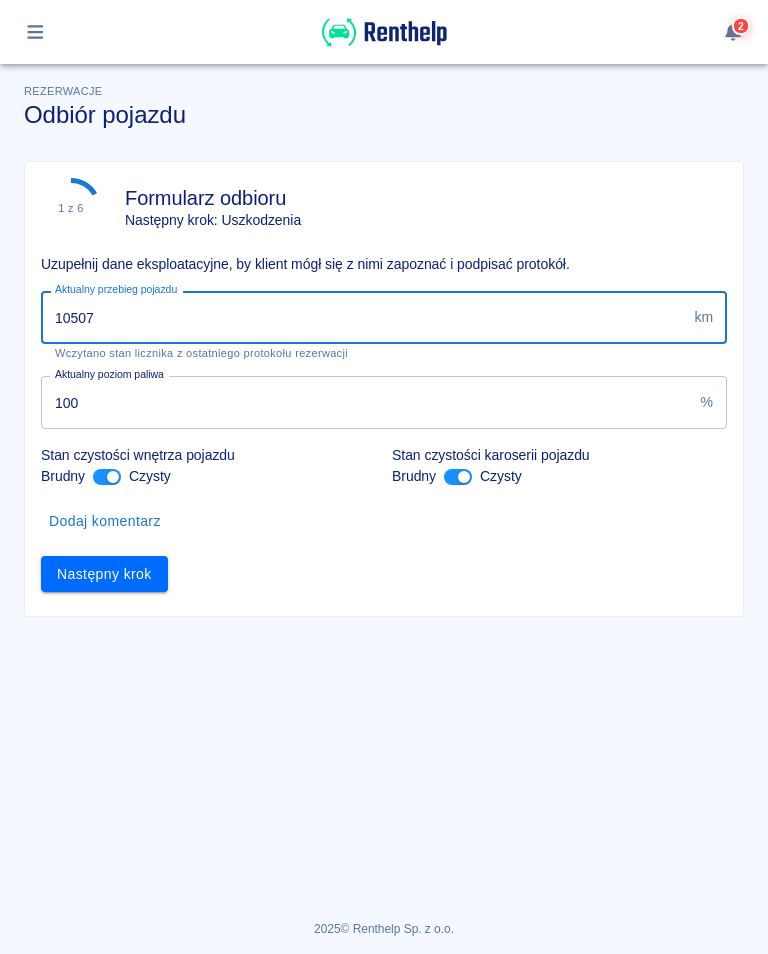 type on "[POSTAL_CODE]" 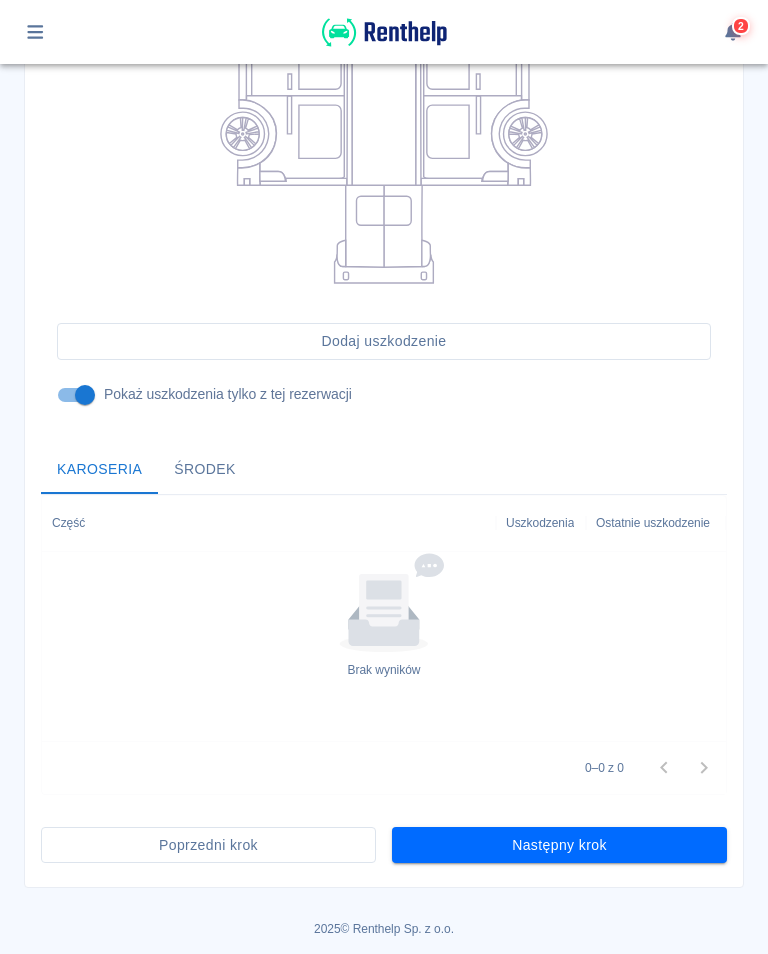 scroll, scrollTop: 441, scrollLeft: 0, axis: vertical 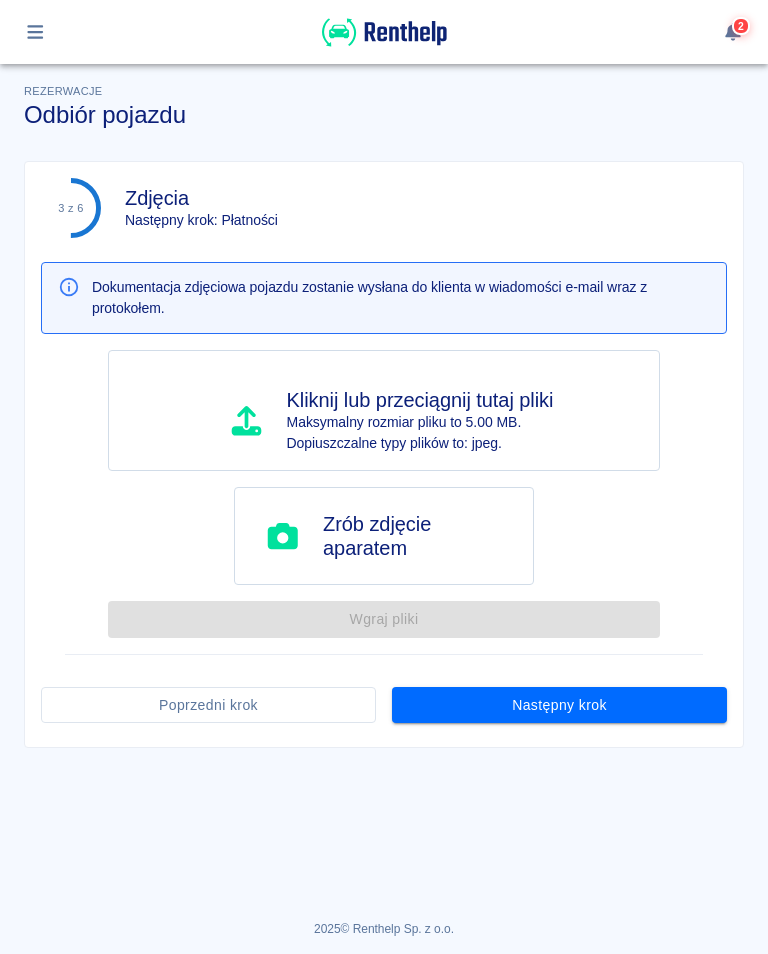 click on "Następny krok" at bounding box center (559, 705) 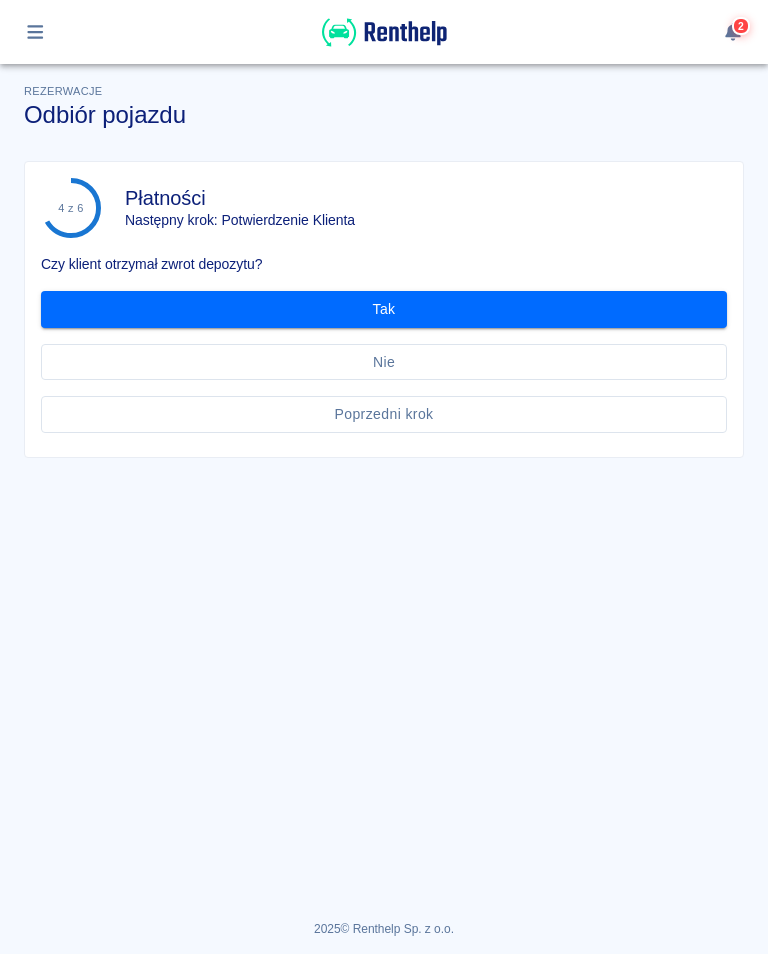 click on "Tak" at bounding box center [384, 309] 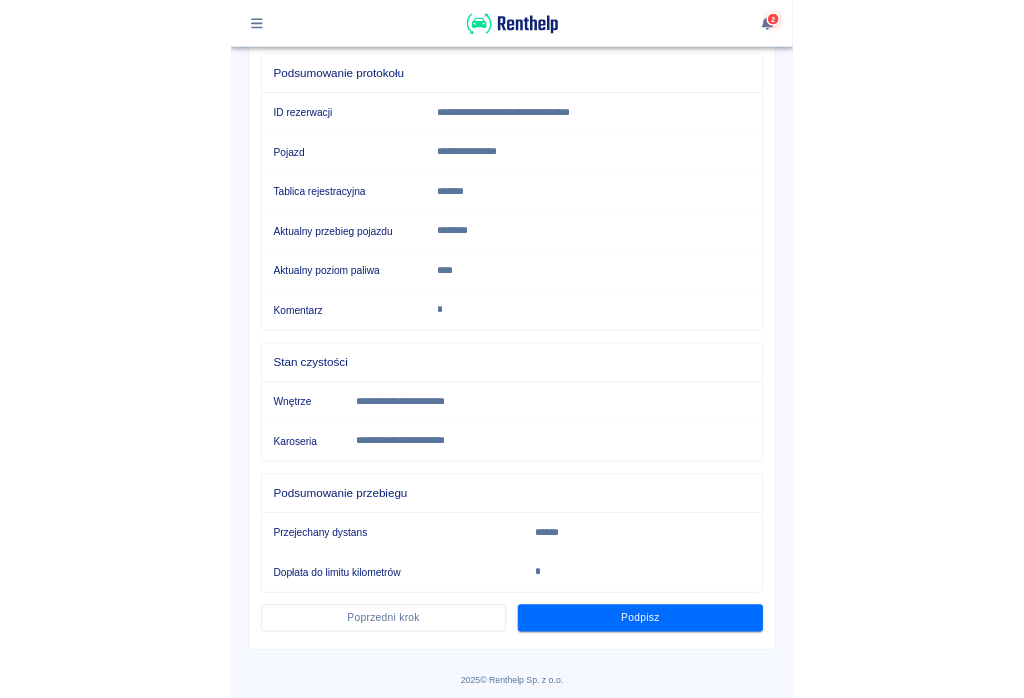 scroll, scrollTop: 217, scrollLeft: 0, axis: vertical 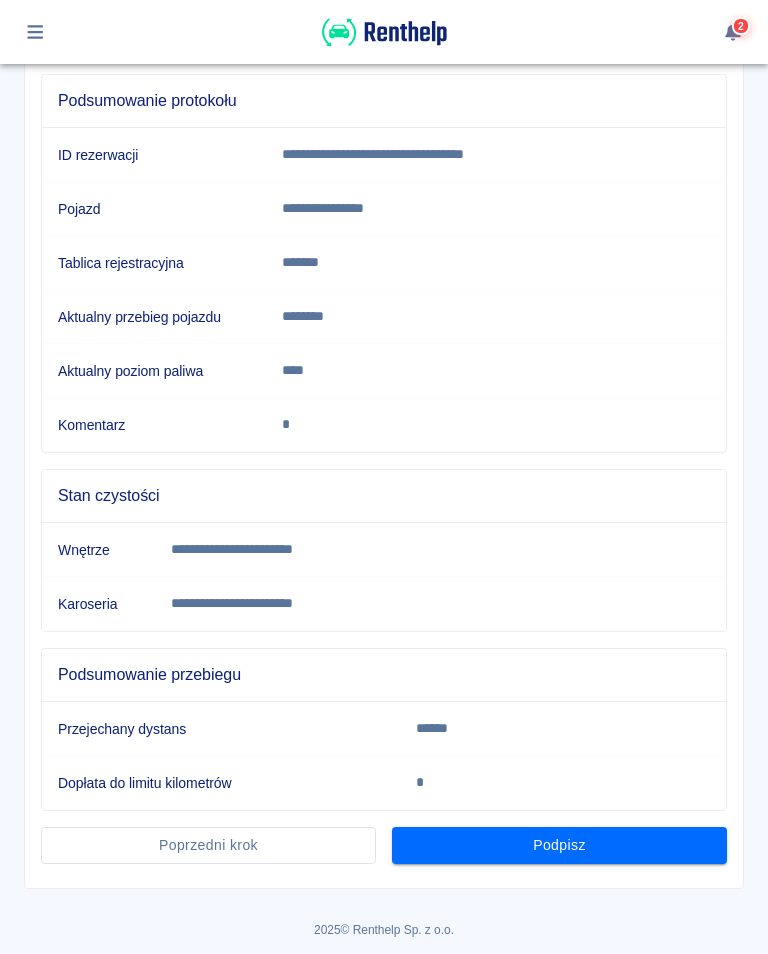 click on "Podpisz" at bounding box center (559, 845) 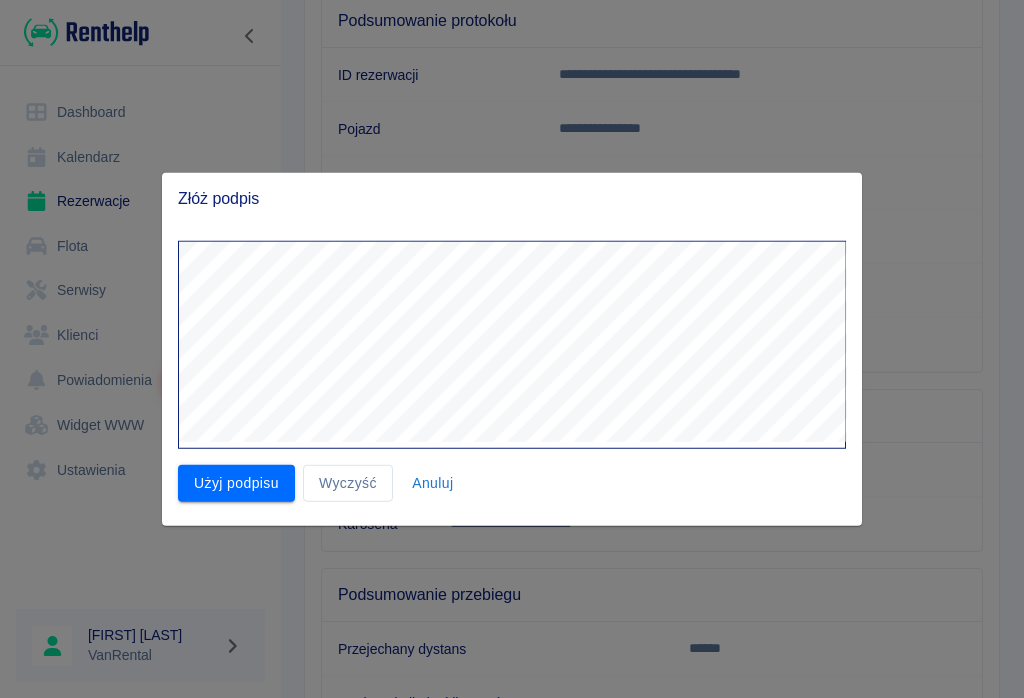 click on "Użyj podpisu" at bounding box center [236, 483] 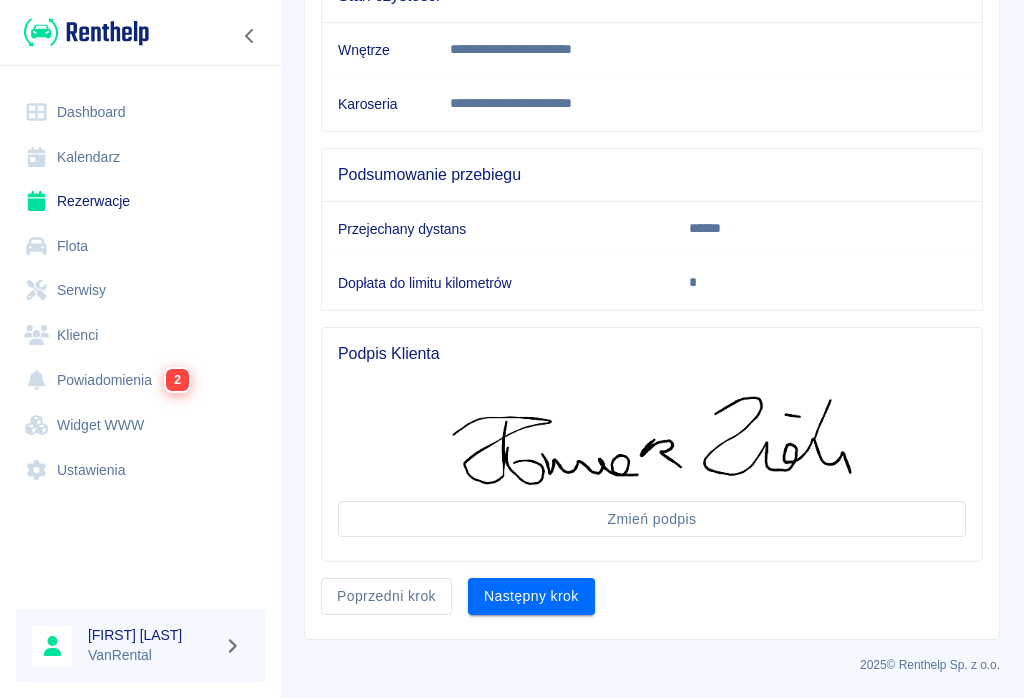 scroll, scrollTop: 636, scrollLeft: 0, axis: vertical 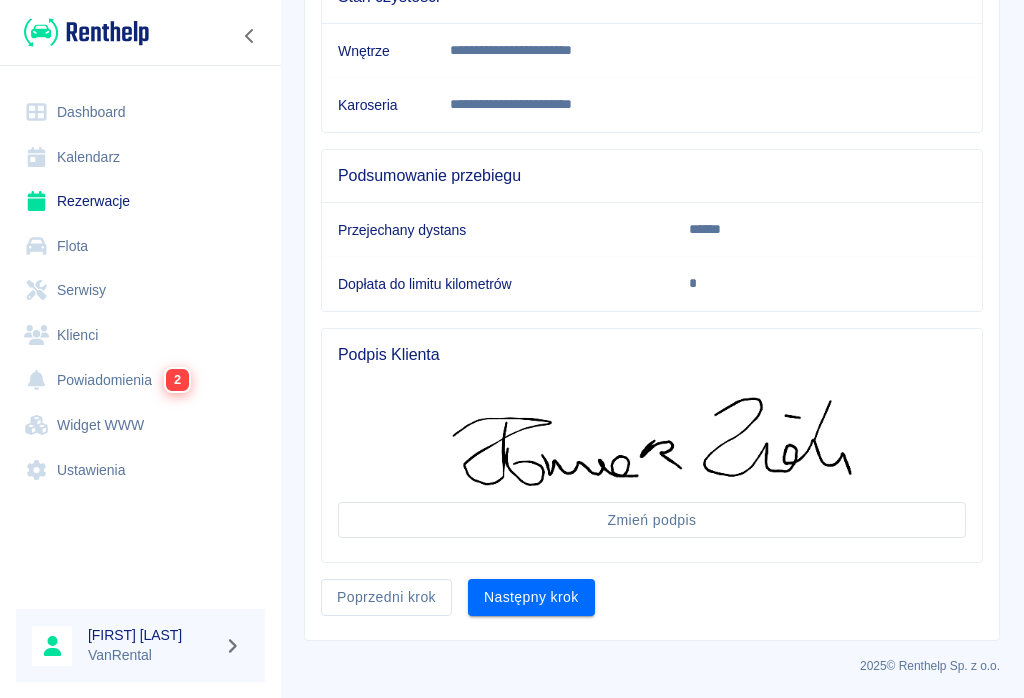 click on "Następny krok" at bounding box center [531, 597] 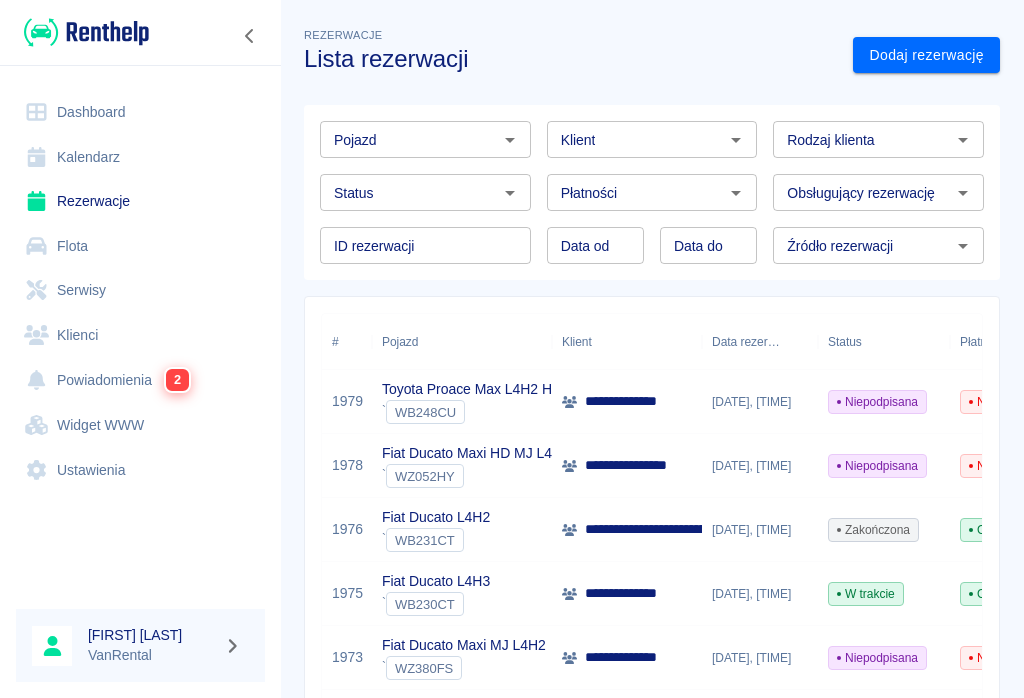 scroll, scrollTop: 0, scrollLeft: 0, axis: both 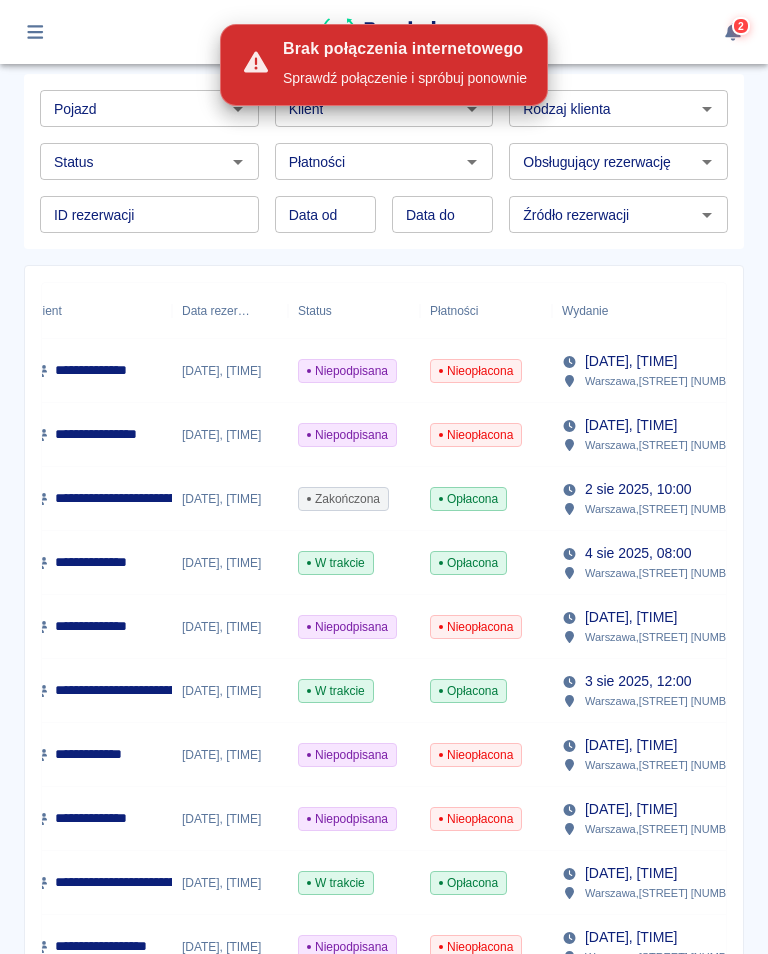 click on "**********" at bounding box center [384, 965] 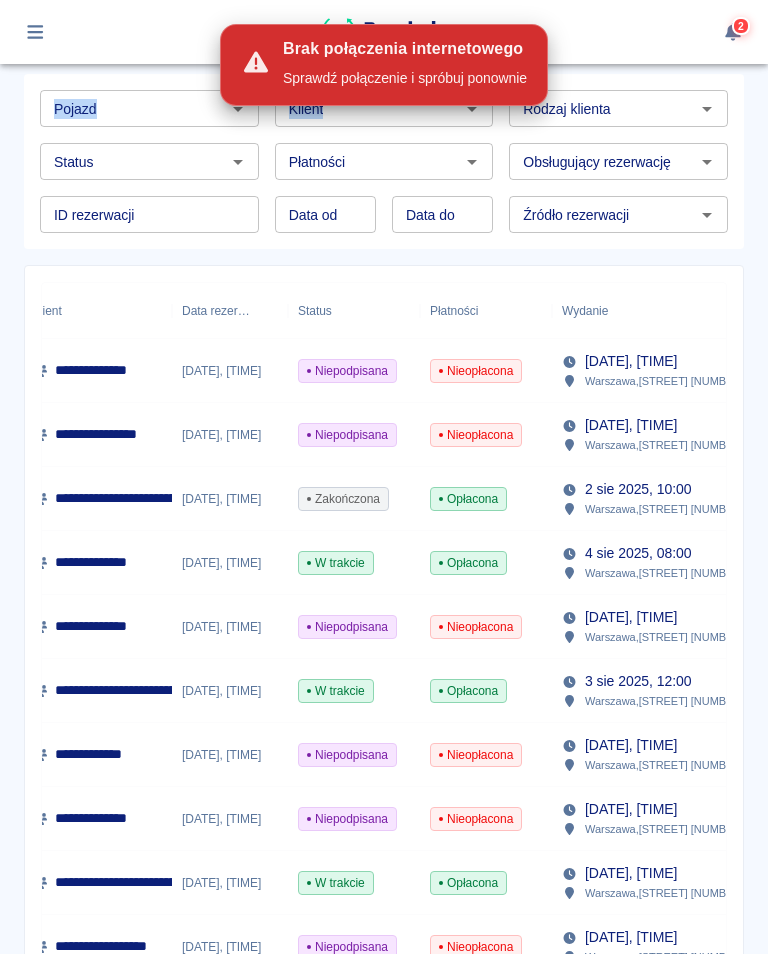 scroll, scrollTop: 40, scrollLeft: 0, axis: vertical 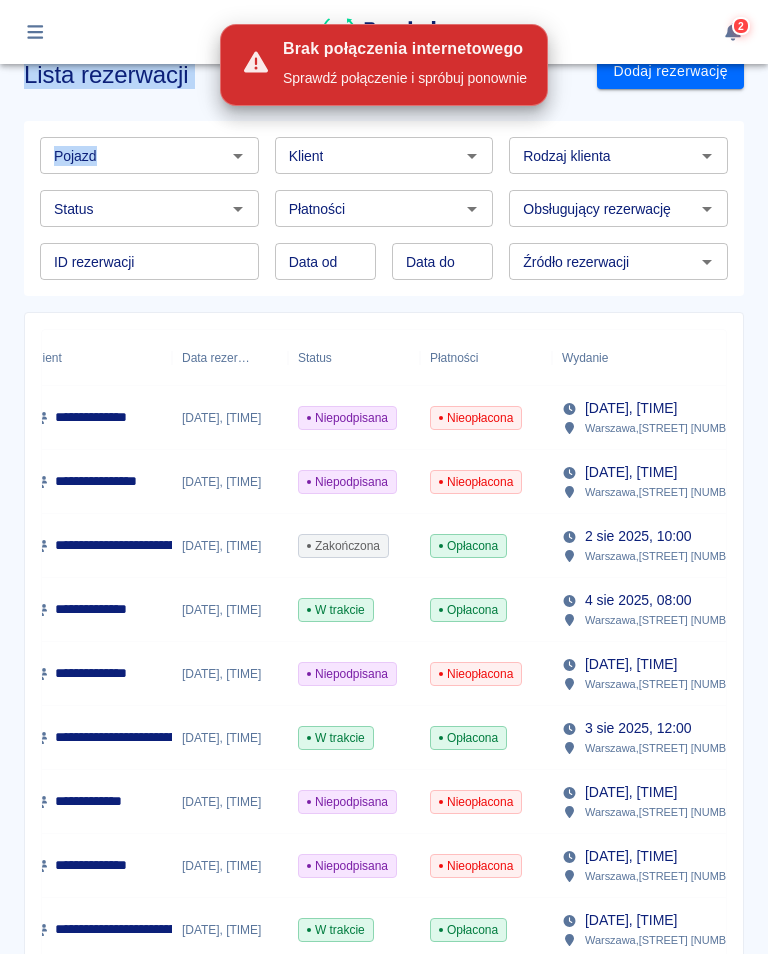 click on "Źródło rezerwacji Źródło rezerwacji" at bounding box center (618, 261) 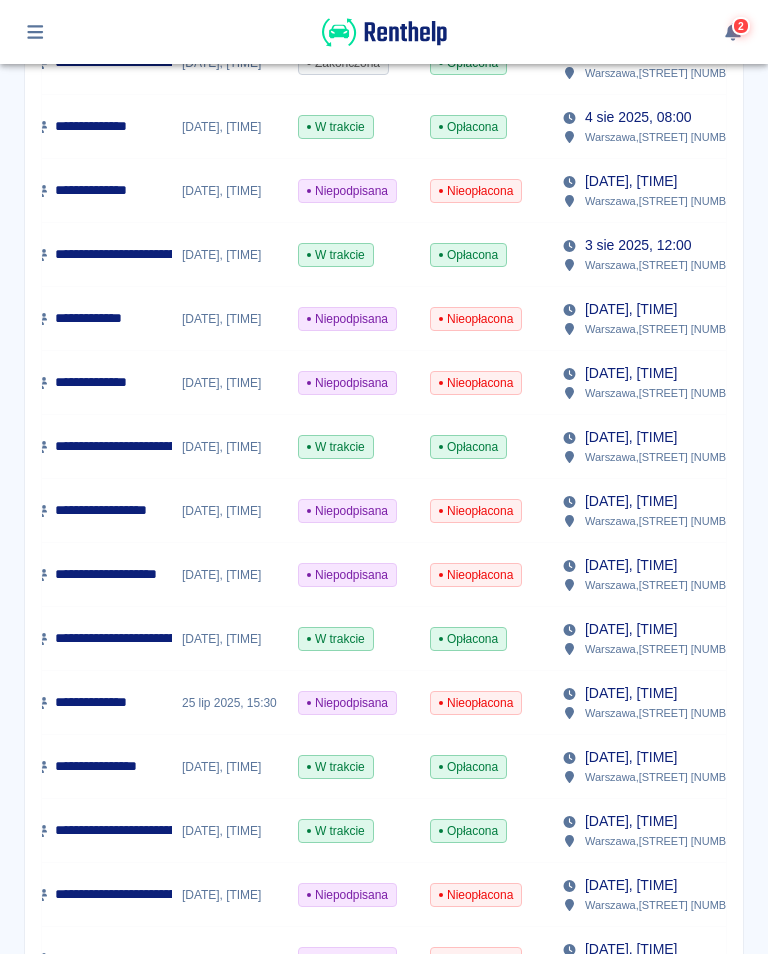 scroll, scrollTop: 540, scrollLeft: 0, axis: vertical 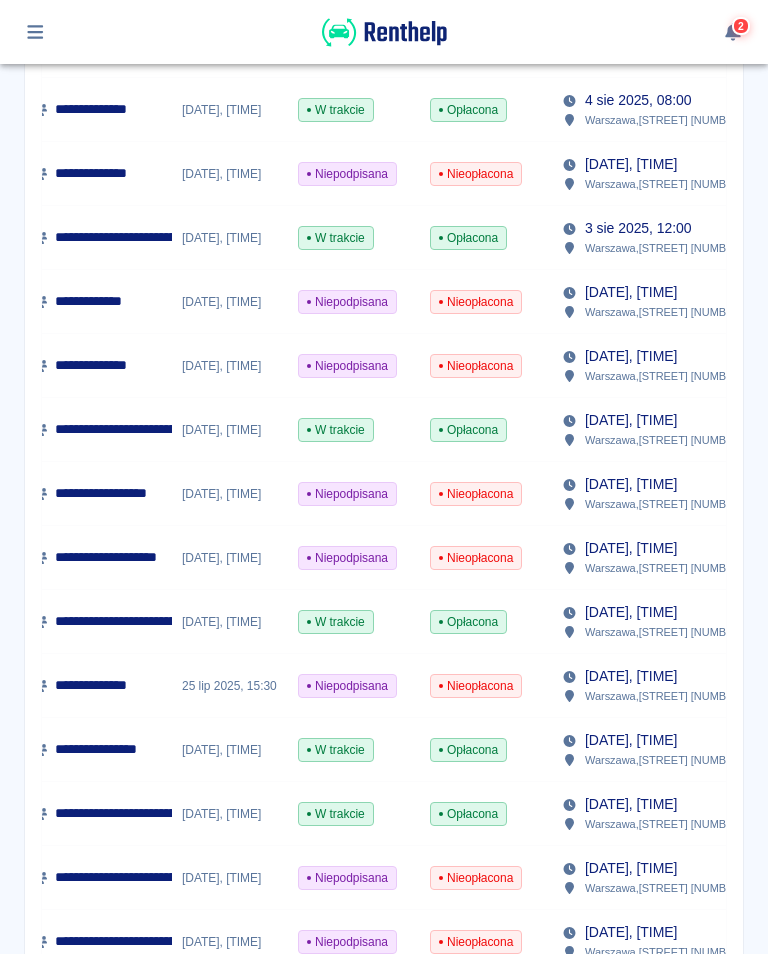 click on "[DATE], [TIME]" at bounding box center (631, 356) 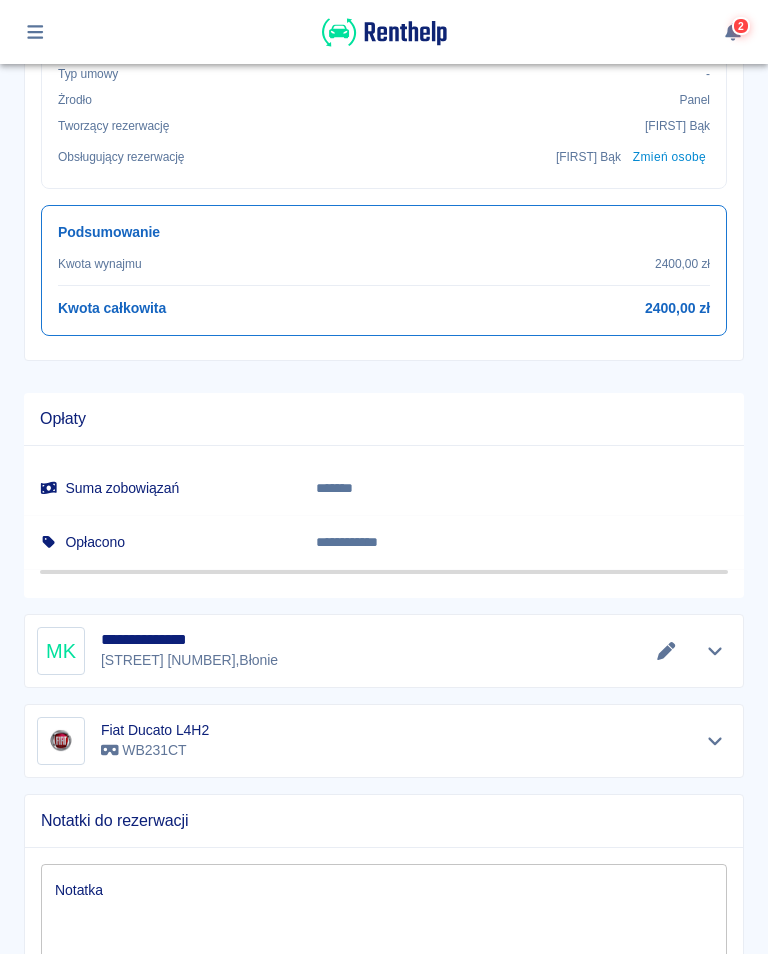 scroll, scrollTop: 835, scrollLeft: 0, axis: vertical 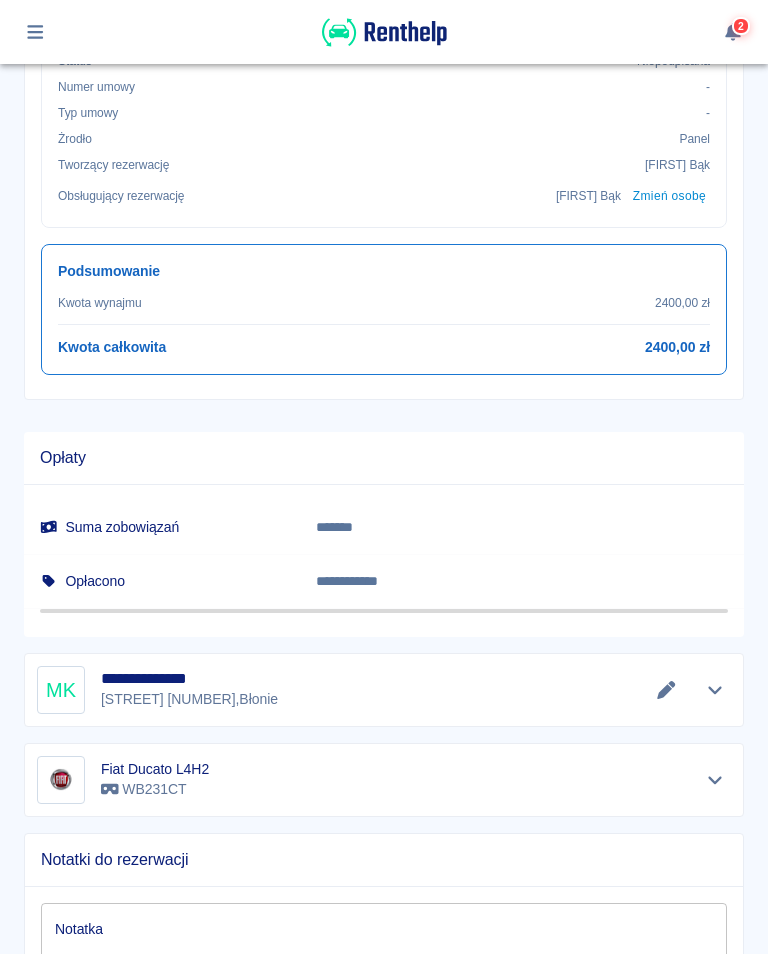click at bounding box center (666, 690) 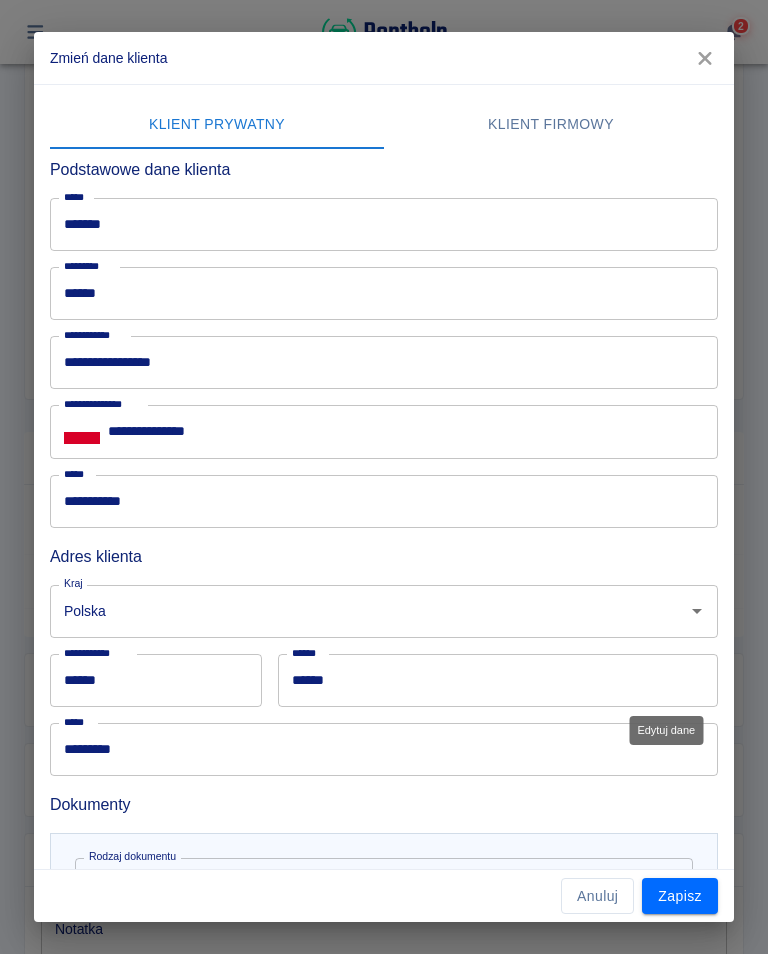 scroll, scrollTop: 0, scrollLeft: 0, axis: both 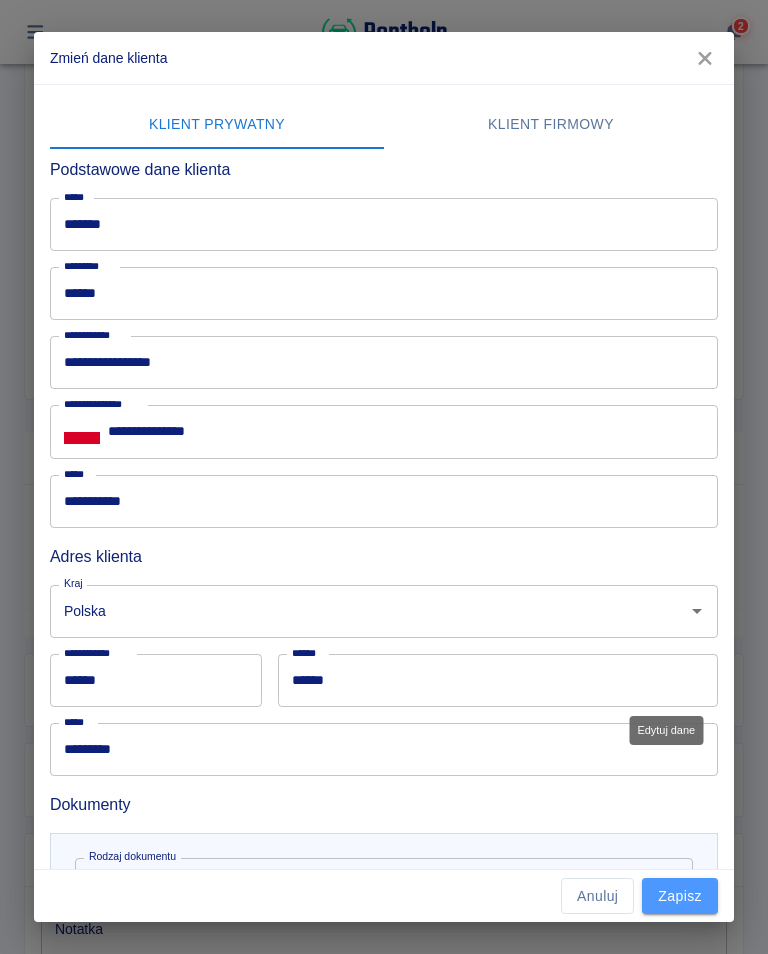 click on "Zapisz" at bounding box center [680, 896] 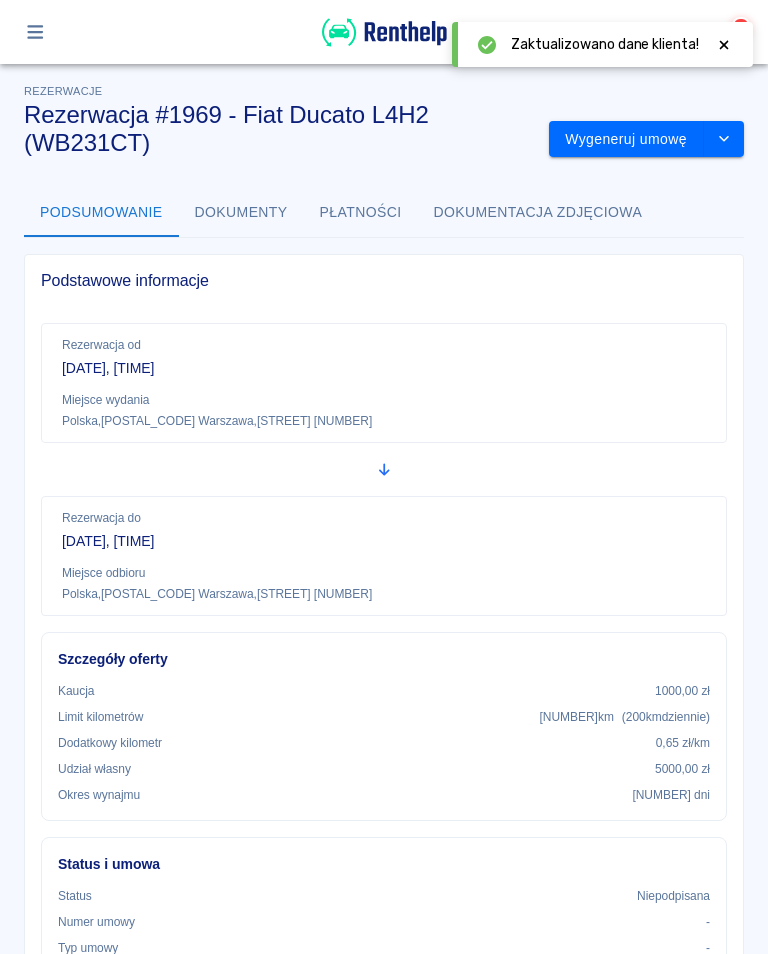 scroll, scrollTop: 0, scrollLeft: 0, axis: both 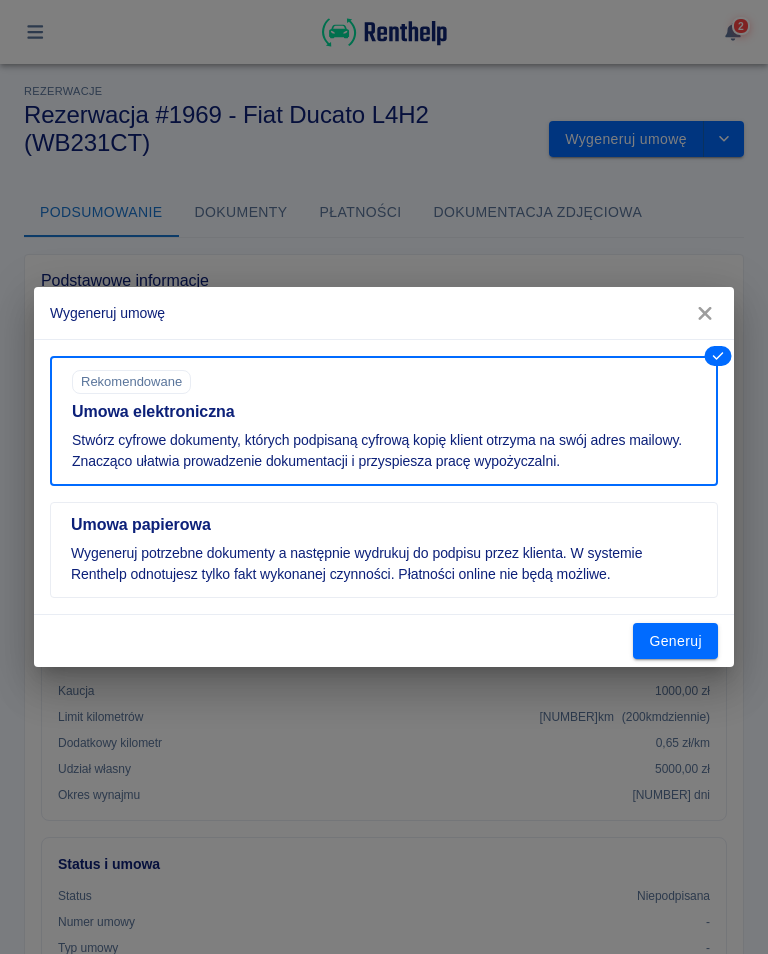 click on "Generuj" at bounding box center (675, 641) 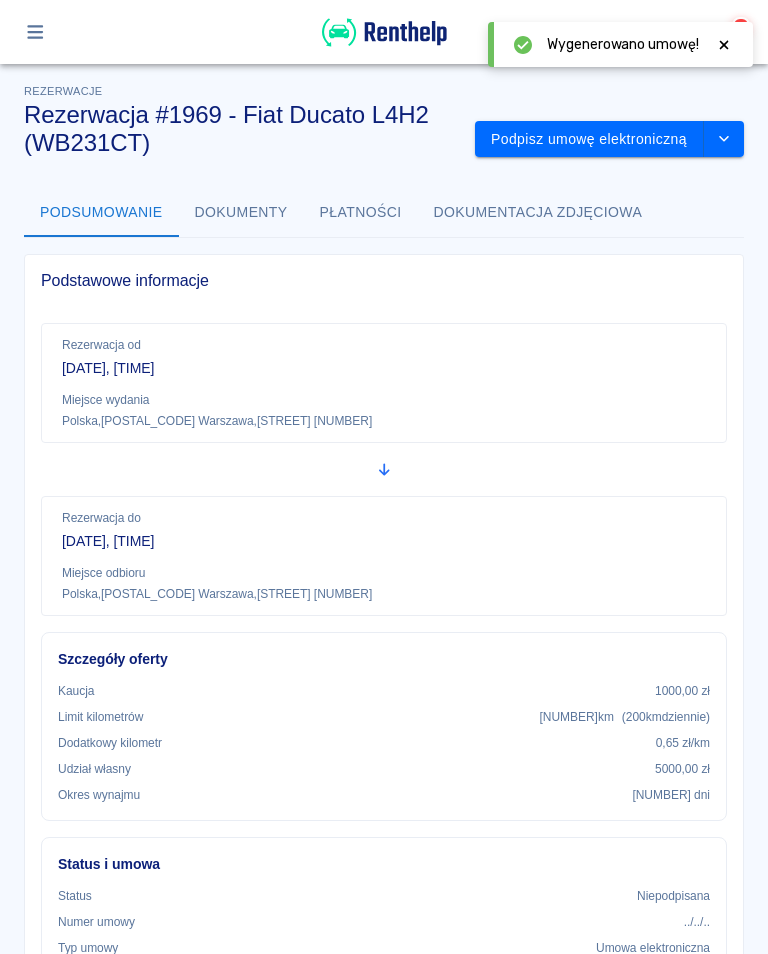 click on "Podpisz umowę elektroniczną" at bounding box center (589, 139) 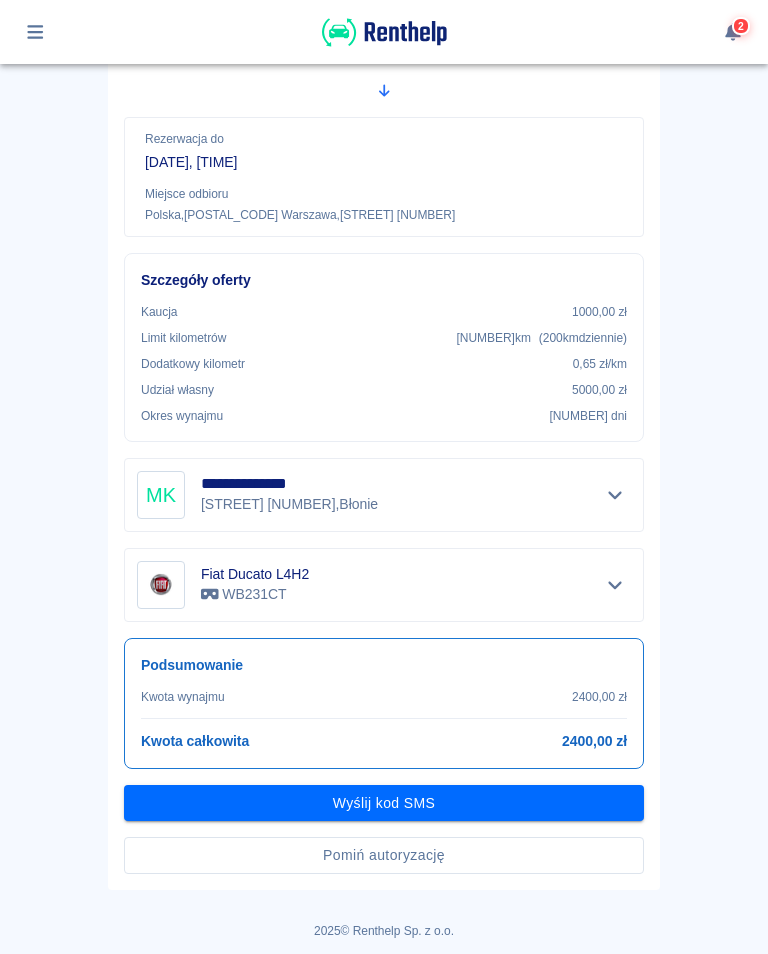 scroll, scrollTop: 320, scrollLeft: 0, axis: vertical 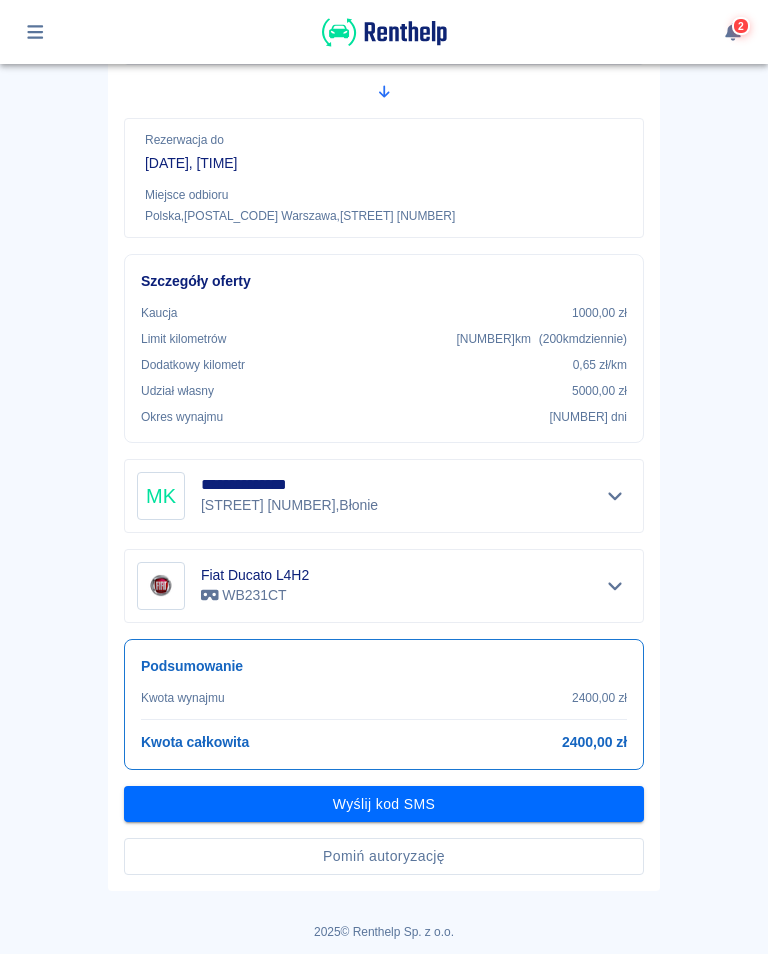 click on "Wyślij kod SMS" at bounding box center [384, 804] 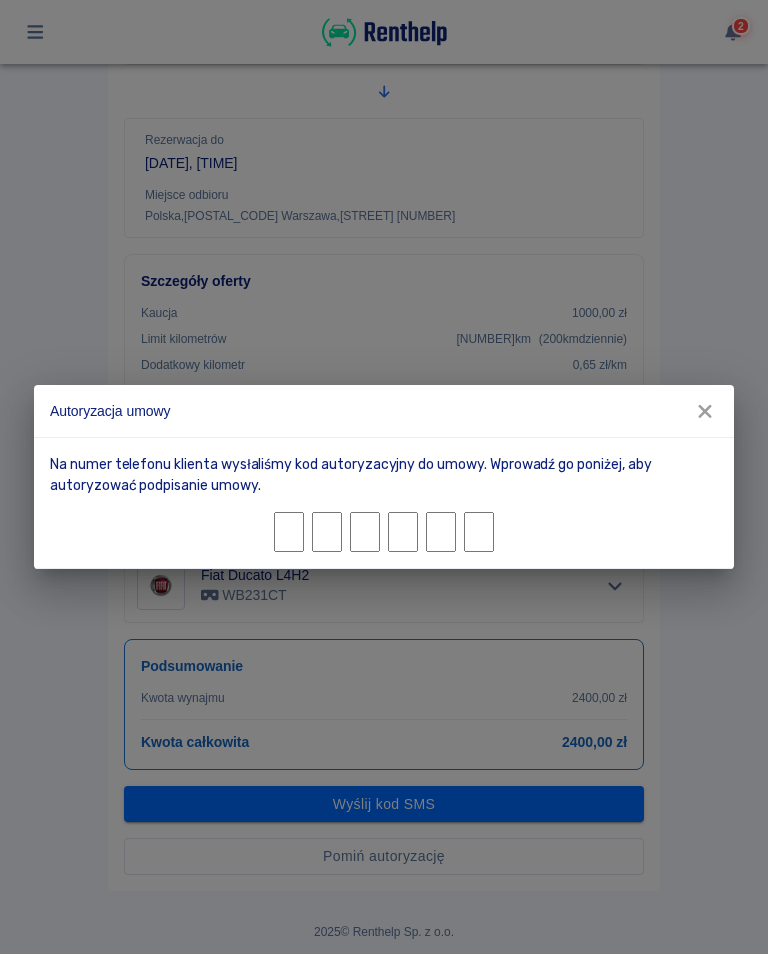 click at bounding box center (289, 532) 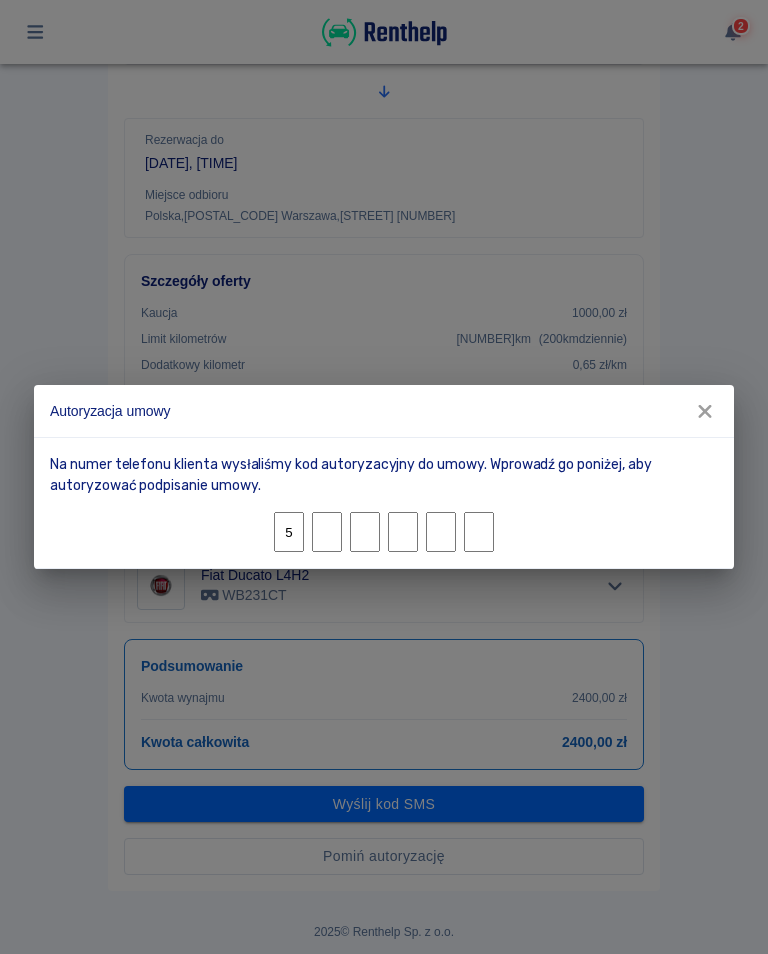 type on "6" 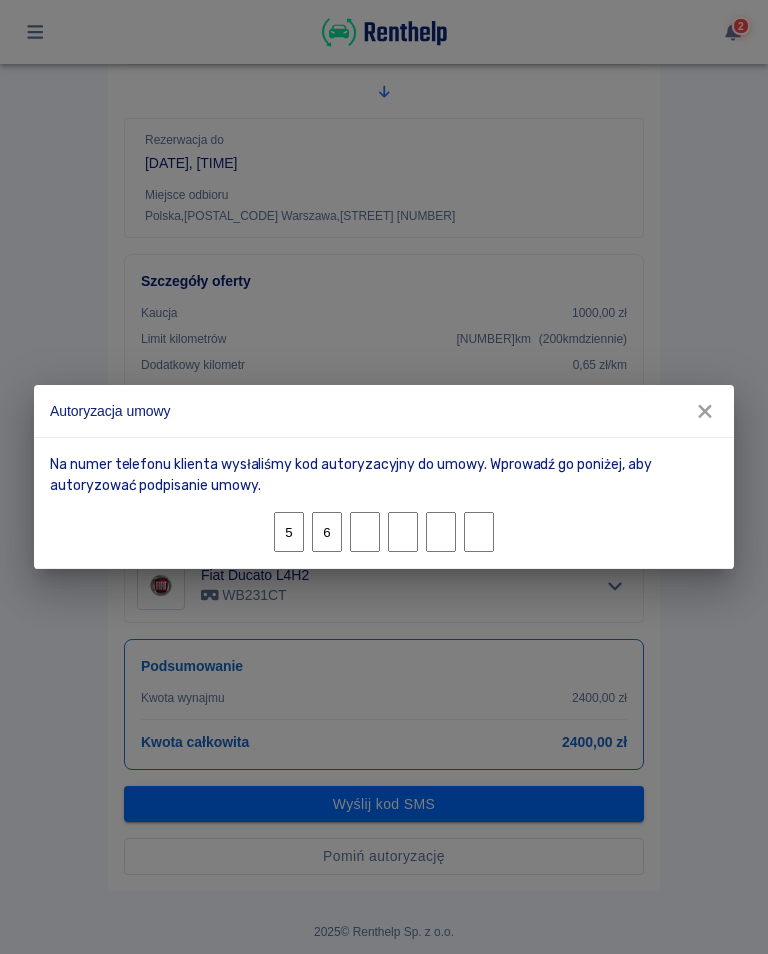 type on "9" 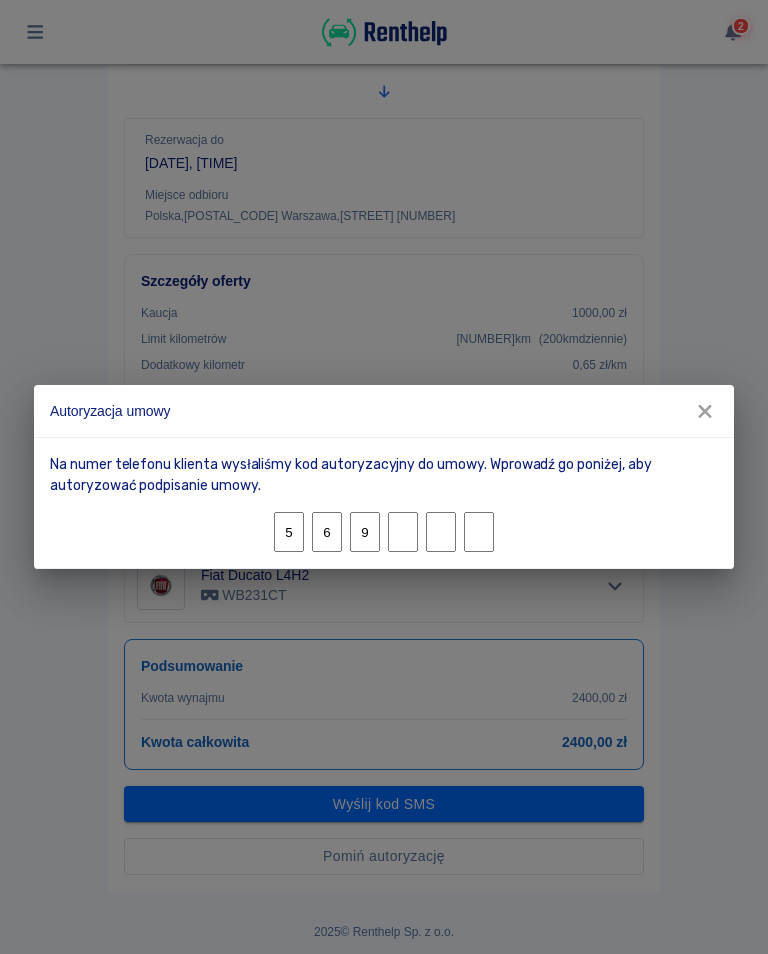type on "7" 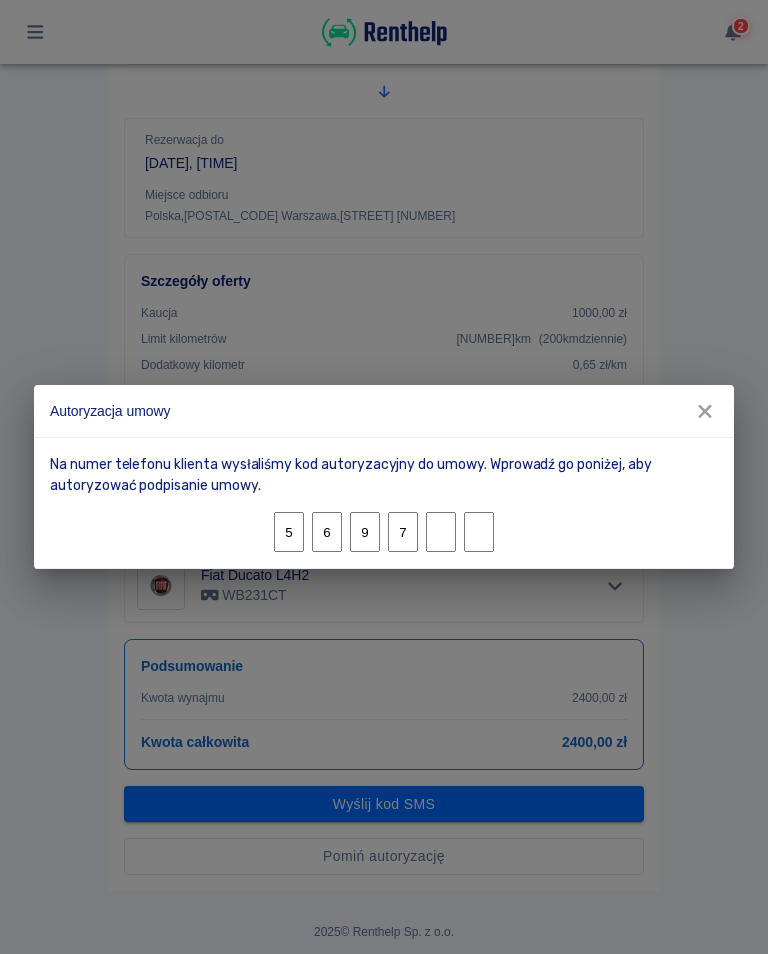 type on "1" 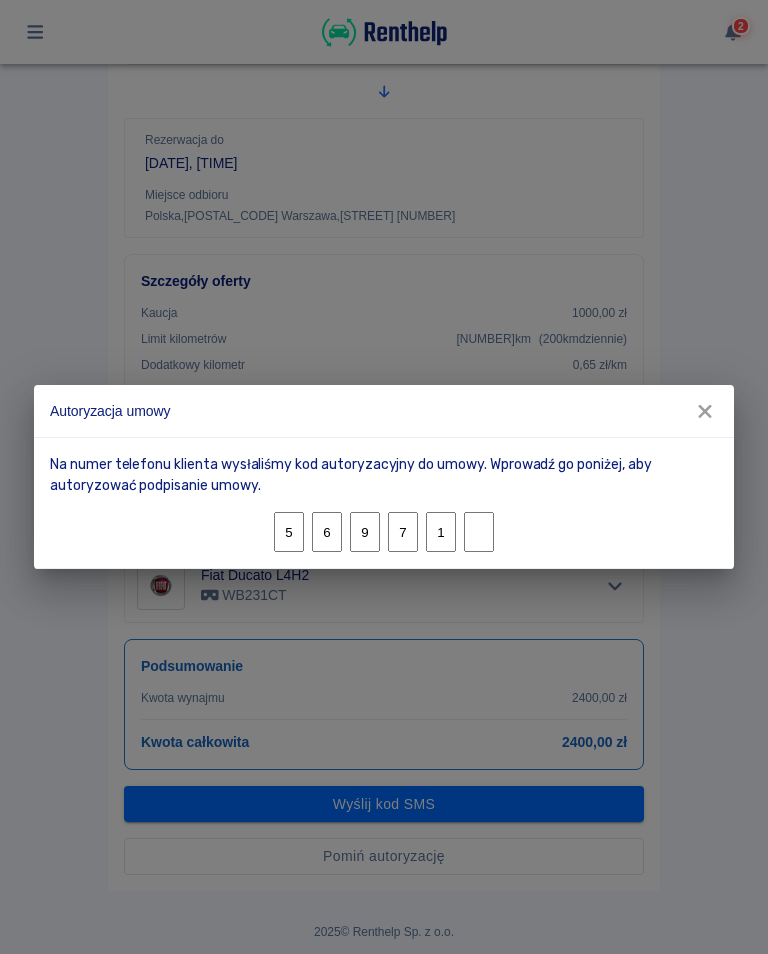 type on "8" 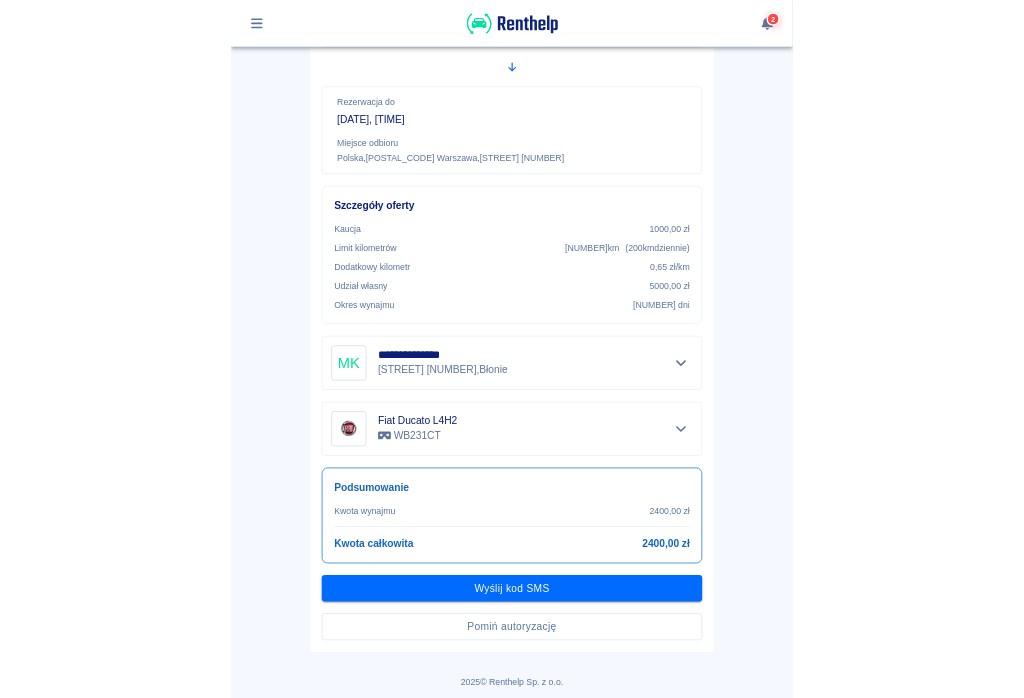 scroll, scrollTop: 268, scrollLeft: 0, axis: vertical 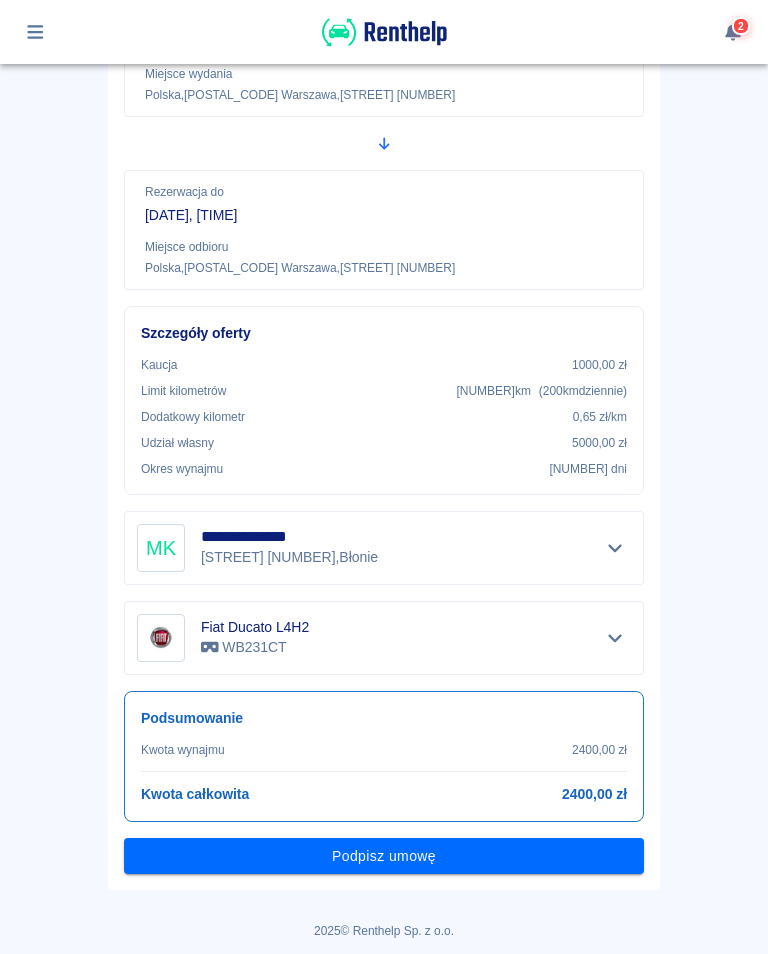 click on "Podpisz umowę" at bounding box center (384, 856) 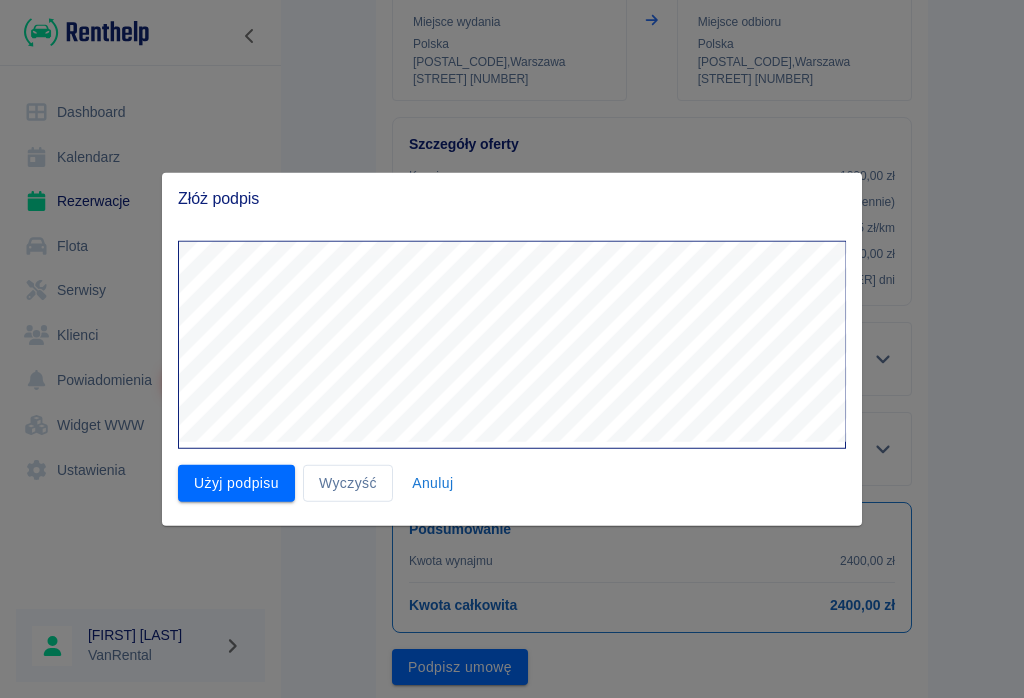 click on "Użyj podpisu" at bounding box center (236, 483) 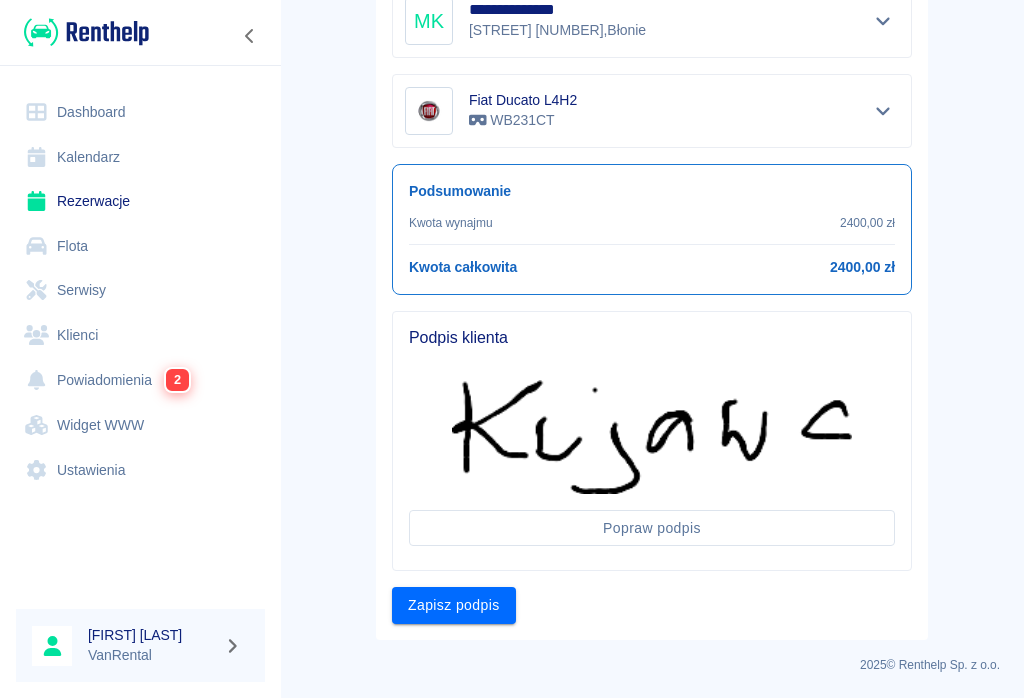 scroll, scrollTop: 604, scrollLeft: 0, axis: vertical 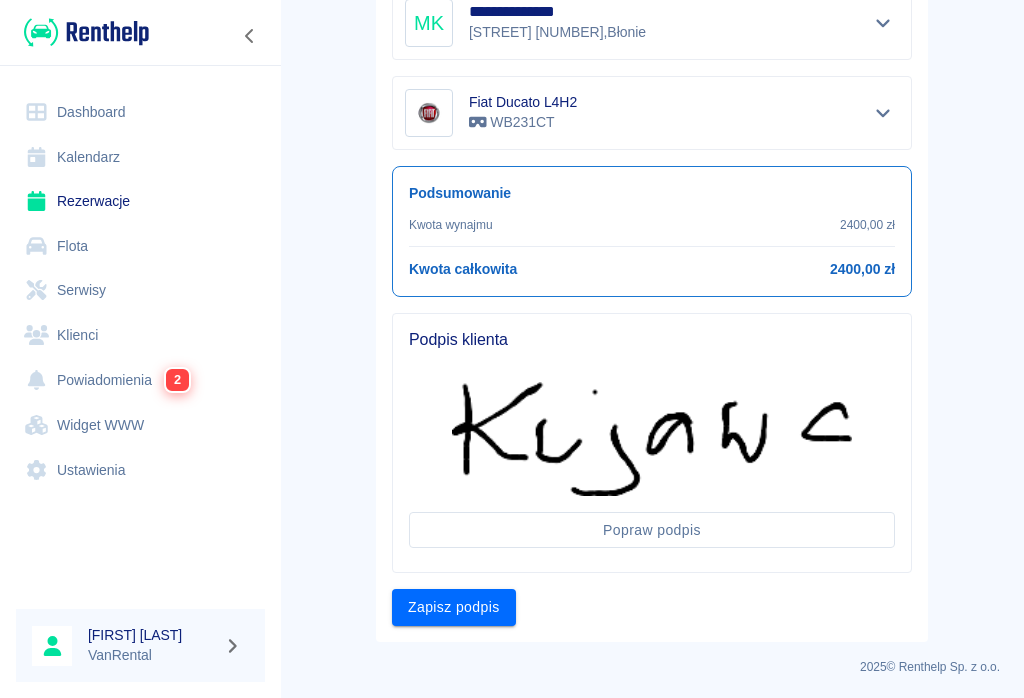 click on "Zapisz podpis" at bounding box center [454, 607] 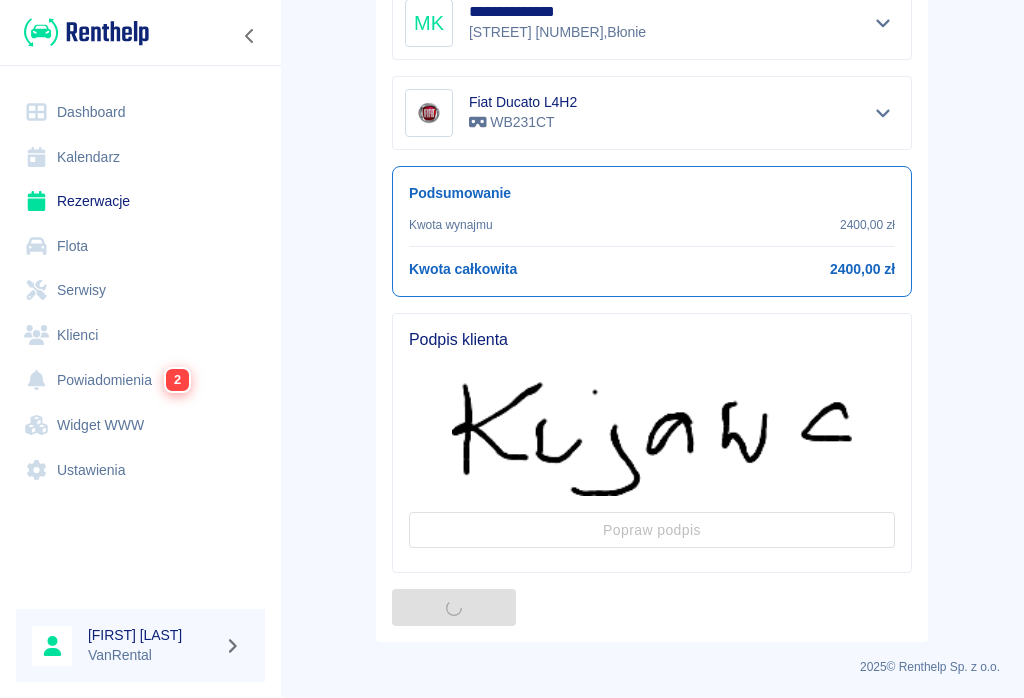 scroll, scrollTop: 0, scrollLeft: 0, axis: both 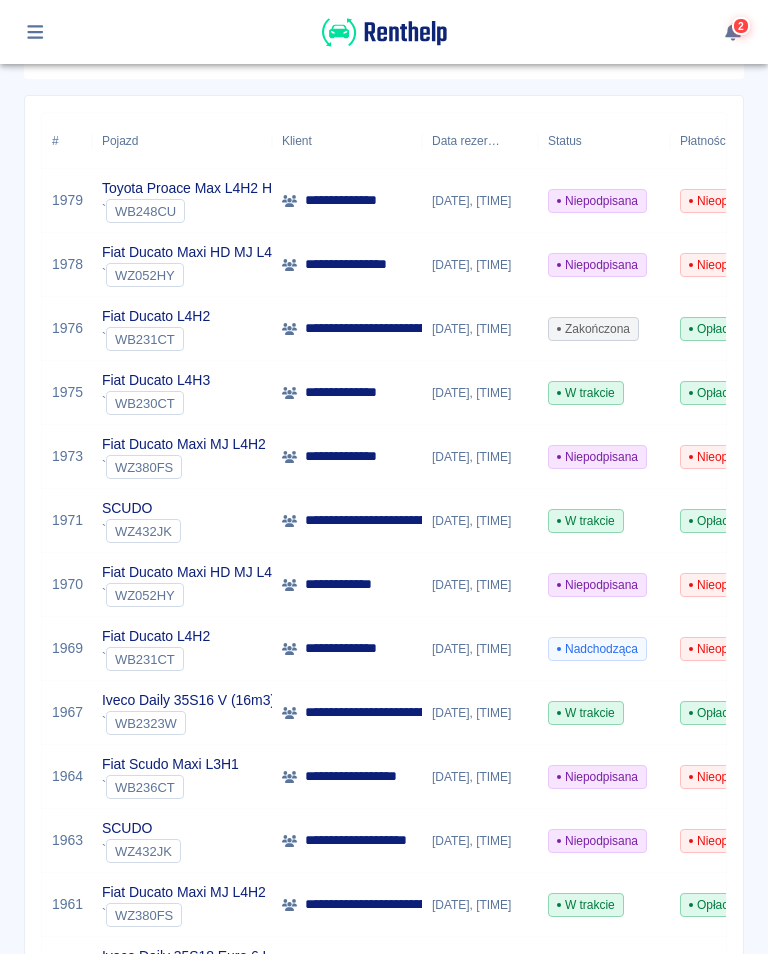 click on "[DATE], [TIME]" at bounding box center (480, 649) 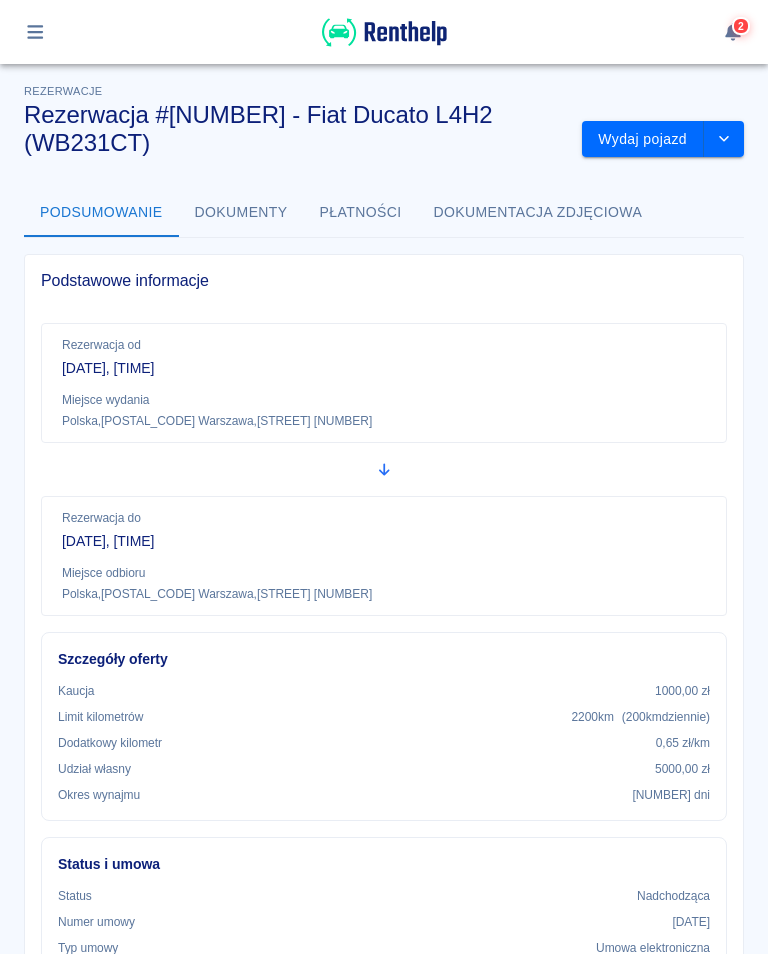 click on "Wydaj pojazd" at bounding box center (643, 139) 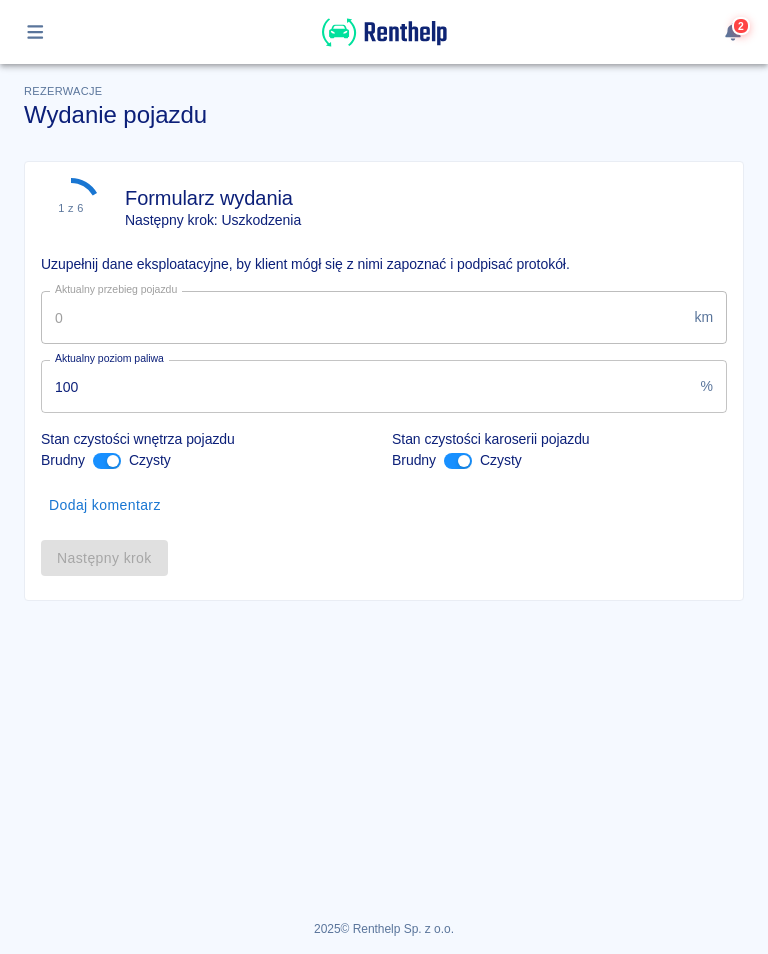 type on "[POSTAL_CODE]" 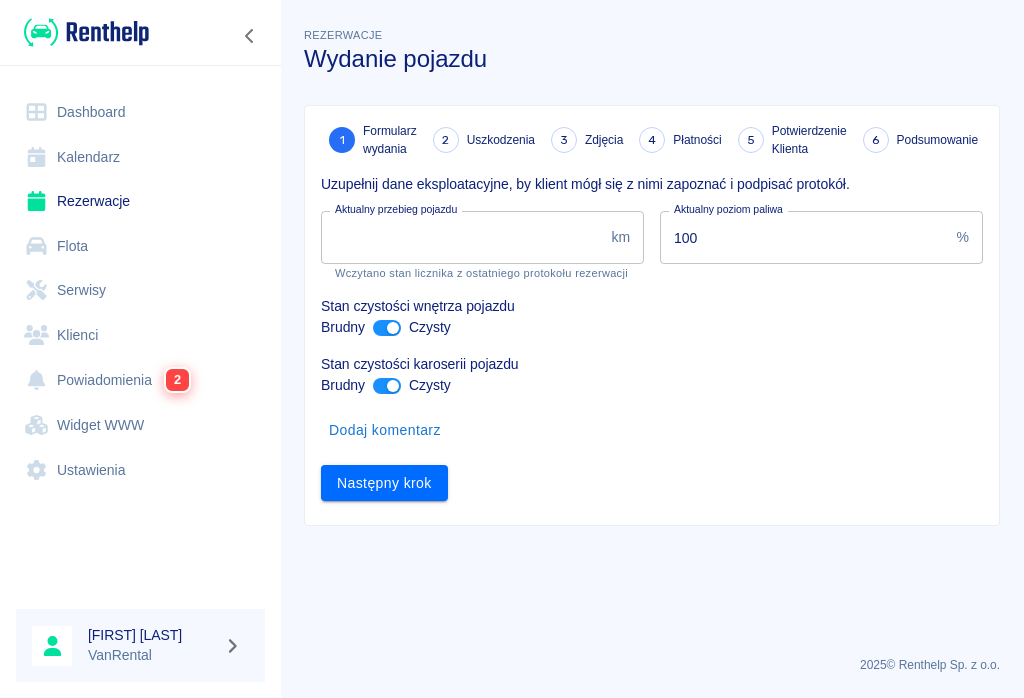 click on "Kalendarz" at bounding box center (140, 157) 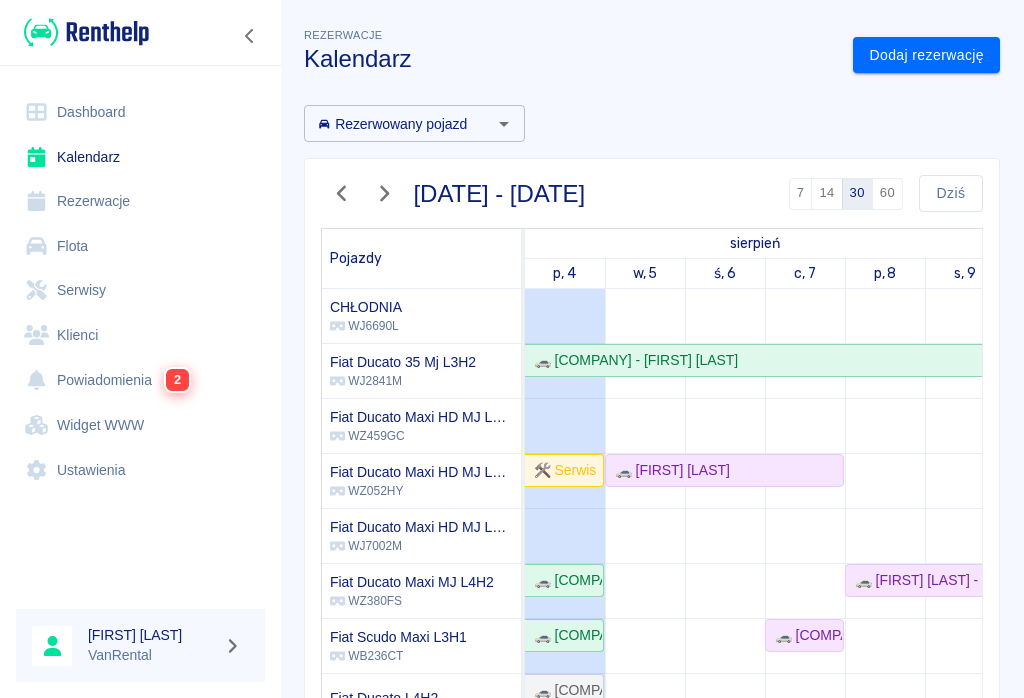 scroll, scrollTop: 119, scrollLeft: -16, axis: both 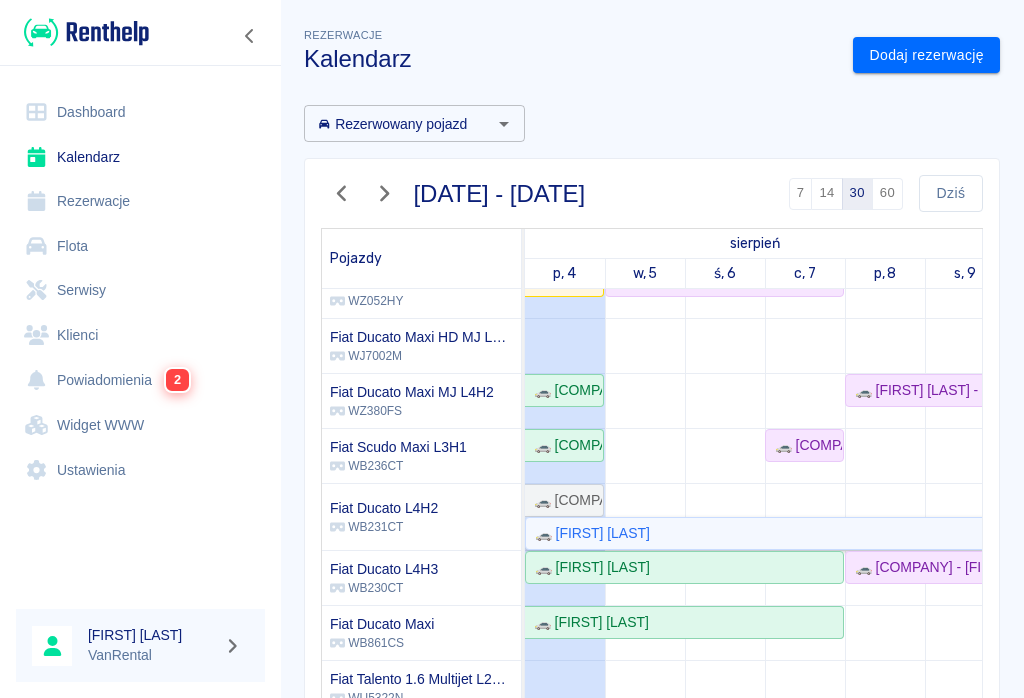 click on "🚗 [FIRST] [LAST]" at bounding box center [588, 533] 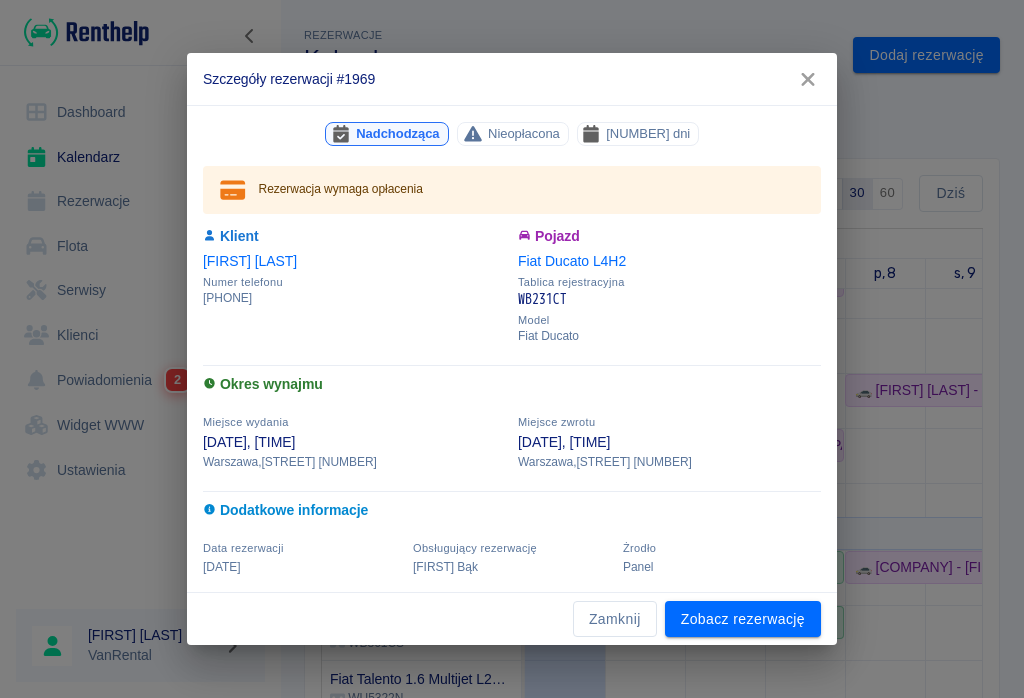 click on "Zobacz rezerwację" at bounding box center [743, 619] 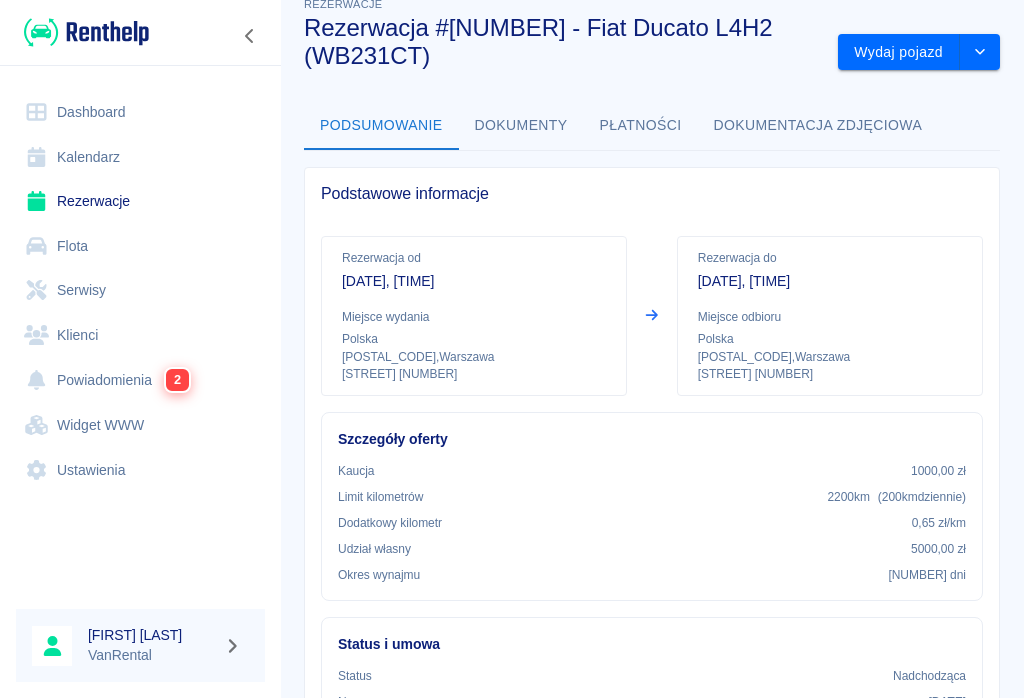scroll, scrollTop: 27, scrollLeft: 0, axis: vertical 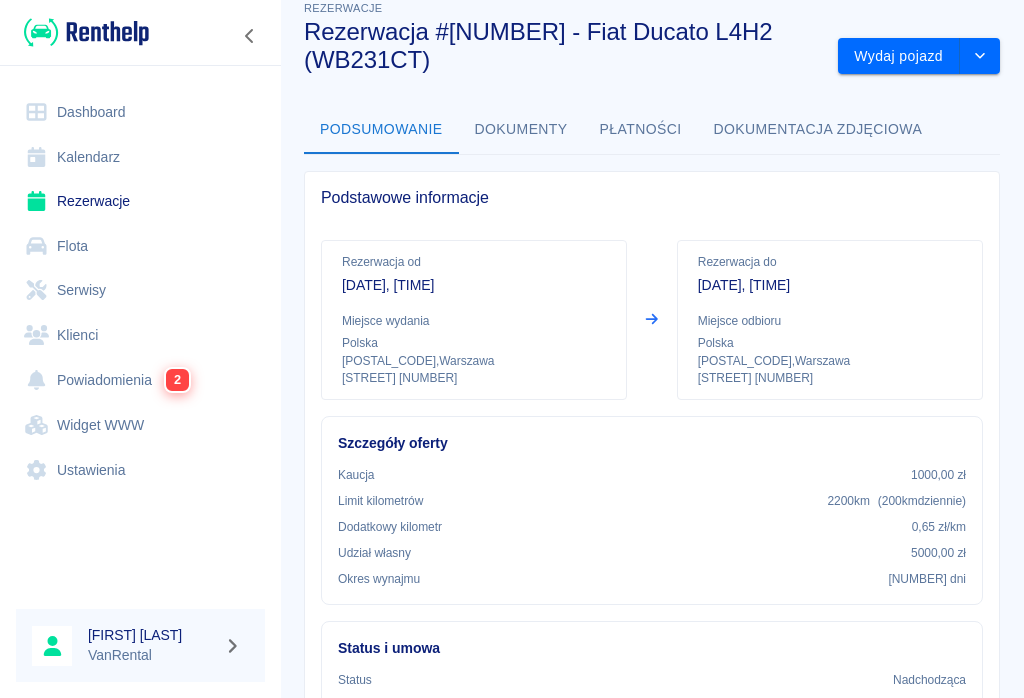 click on "Wydaj pojazd" at bounding box center [899, 56] 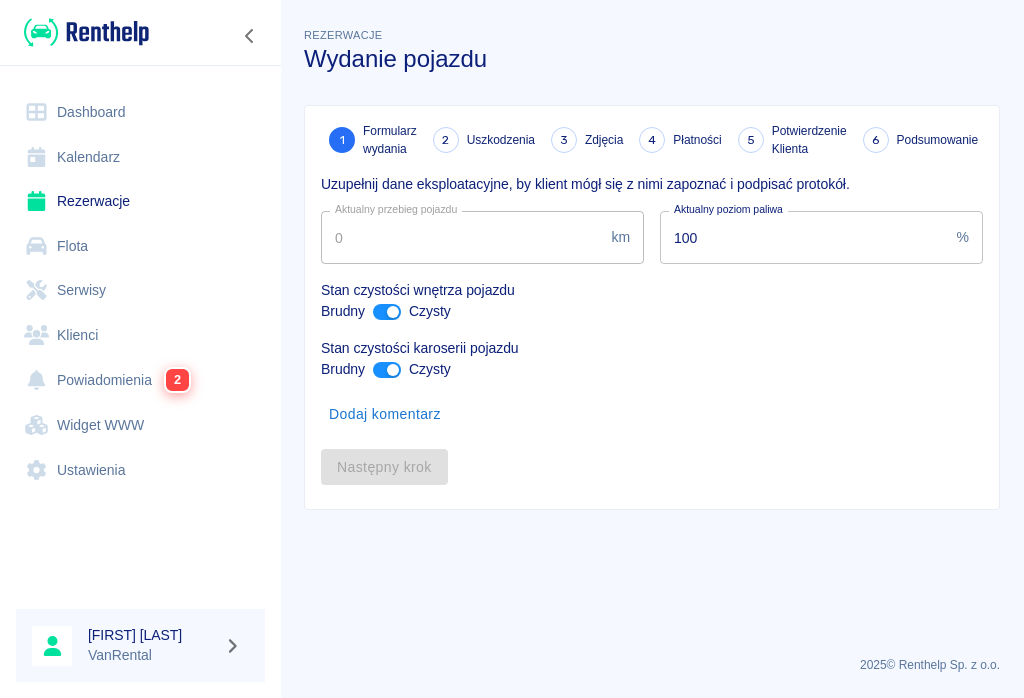type on "[POSTAL_CODE]" 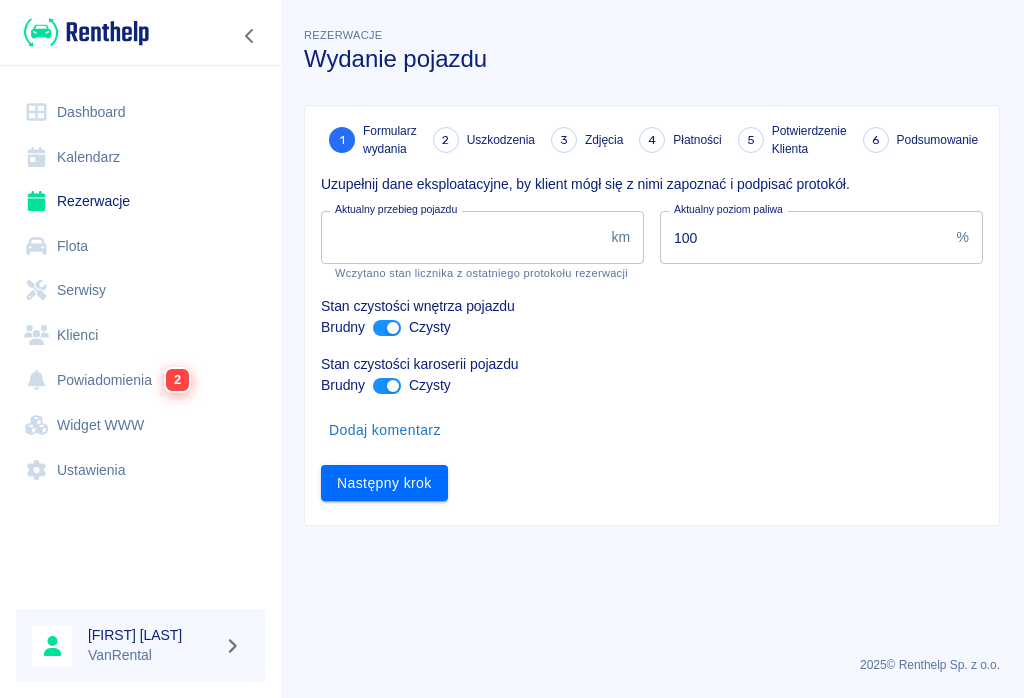 click on "Następny krok" at bounding box center [384, 483] 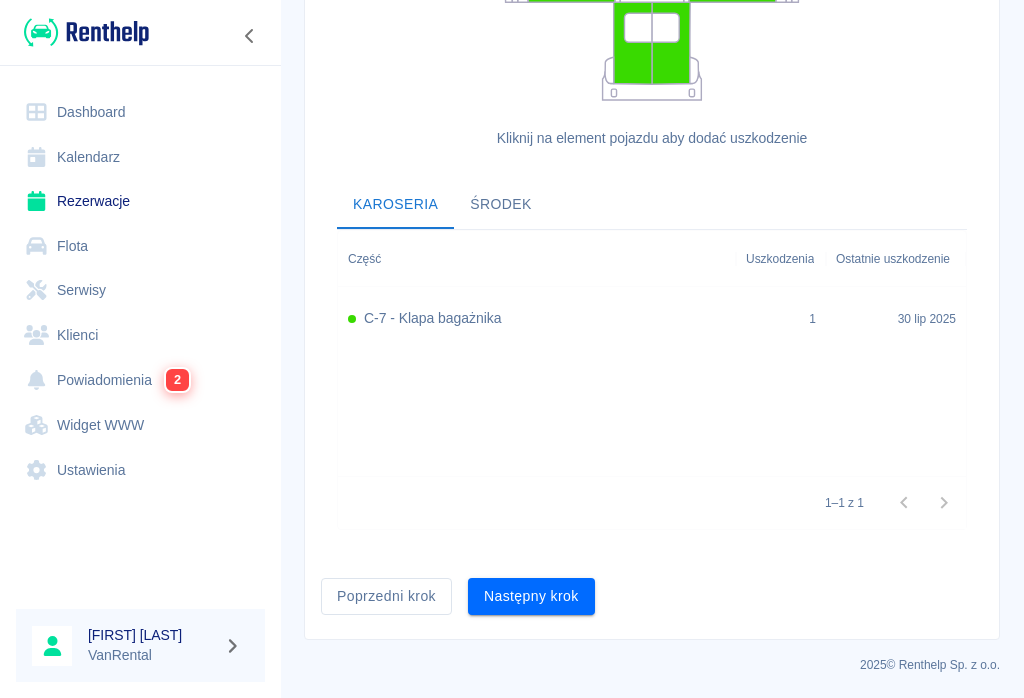 scroll, scrollTop: 559, scrollLeft: 0, axis: vertical 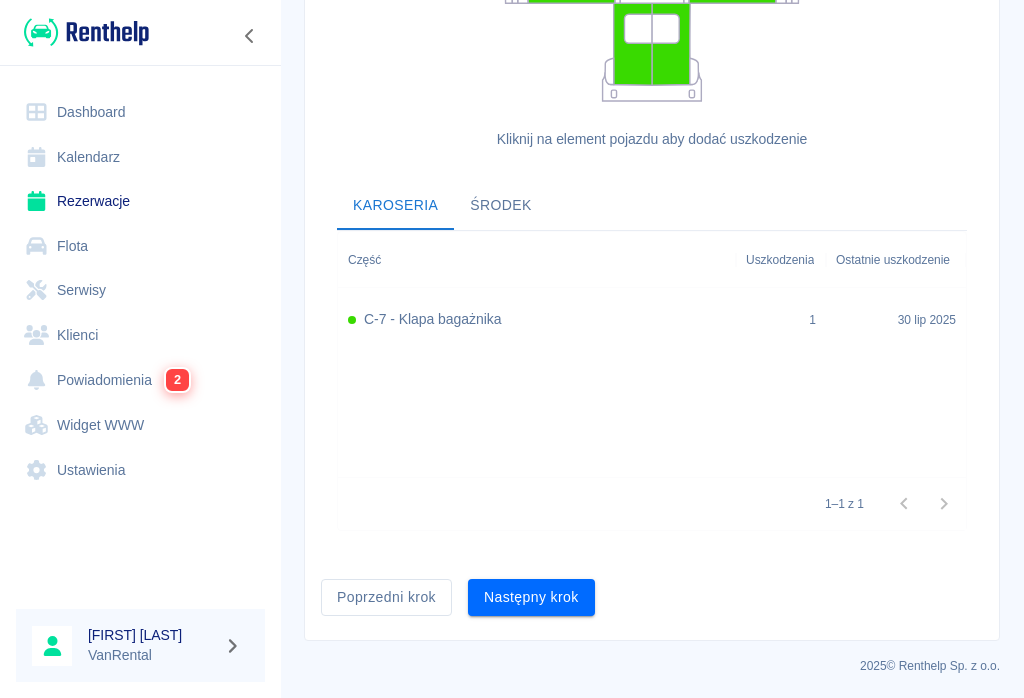click on "Następny krok" at bounding box center (531, 597) 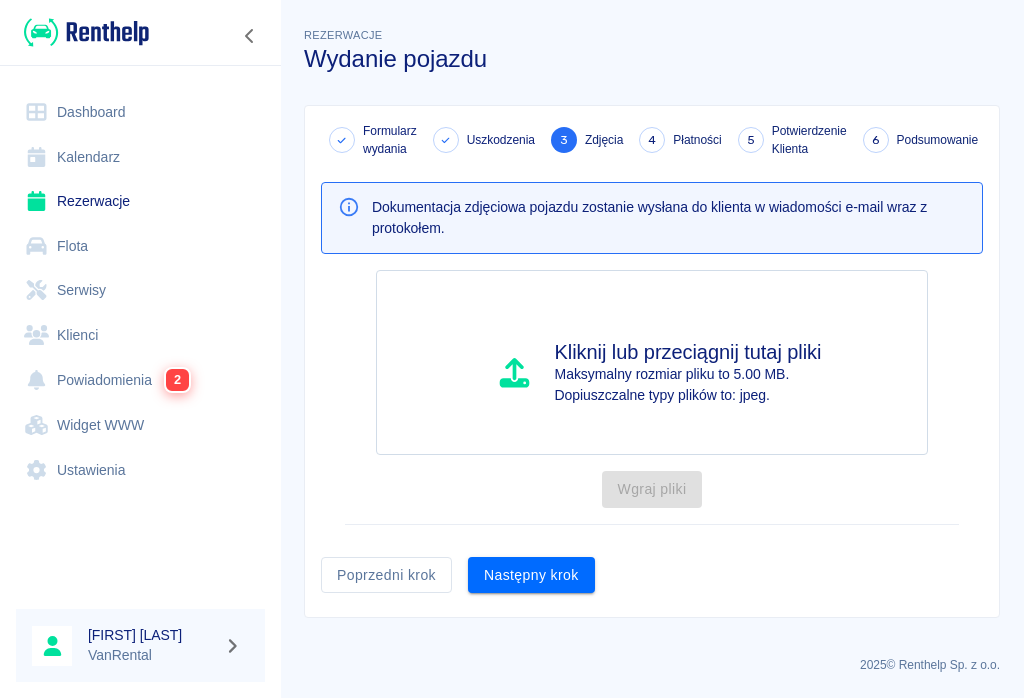 scroll, scrollTop: 0, scrollLeft: 0, axis: both 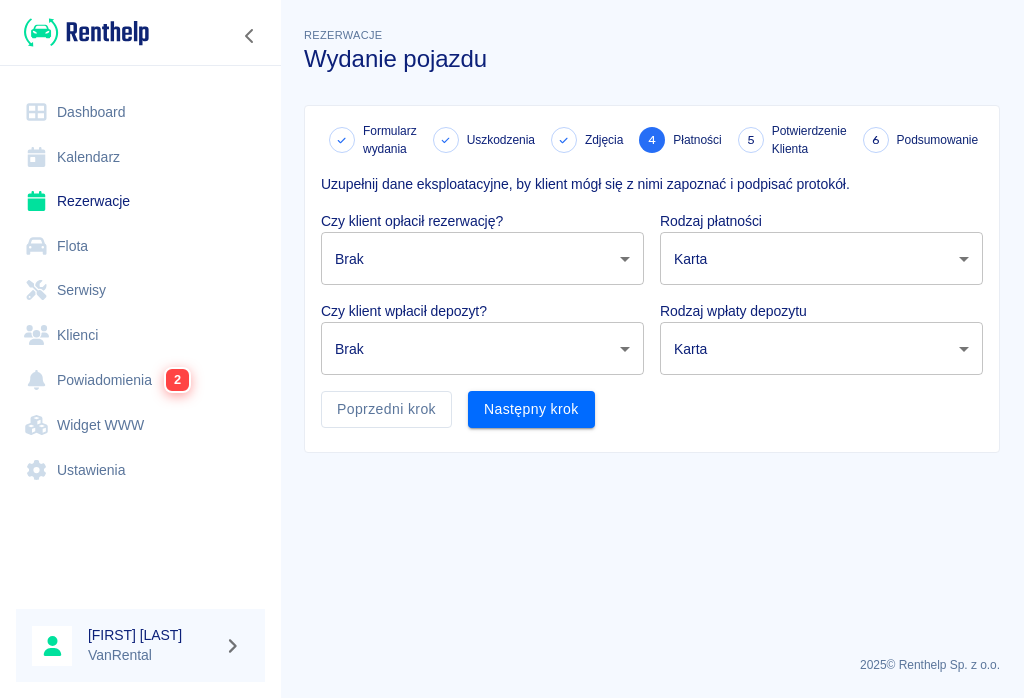 click on "Używamy plików Cookies, by zapewnić Ci najlepsze możliwe doświadczenie. Aby dowiedzieć się więcej, zapoznaj się z naszą Polityką Prywatności.  Polityka Prywatności Rozumiem Dashboard Kalendarz Rezerwacje Flota Serwisy Klienci Powiadomienia 2 Widget WWW Ustawienia [FIRST] [LAST] VanRental Rezerwacje Wydanie pojazdu Formularz wydania Uszkodzenia Zdjęcia 4 Płatności 5 Potwierdzenie Klienta 6 Podsumowanie Uzupełnij dane eksploatacyjne, by klient mógł się z nimi zapoznać i podpisać protokół. Czy klient opłacił rezerwację? Brak none ​ Rodzaj płatności Karta card ​ Czy klient wpłacił depozyt? Brak none ​ Rodzaj wpłaty depozytu Karta terminal_card_authorization ​ Poprzedni krok Następny krok 2025  © Renthelp Sp. z o.o. Wydanie pojazdu | Renthelp" at bounding box center [512, 349] 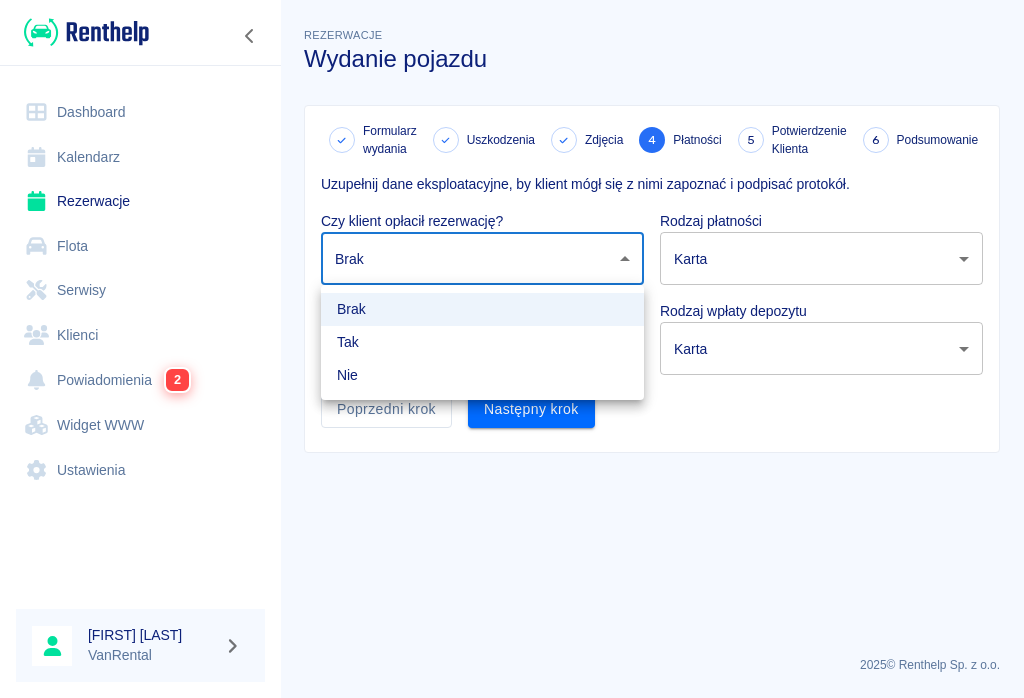 click on "Tak" at bounding box center [482, 342] 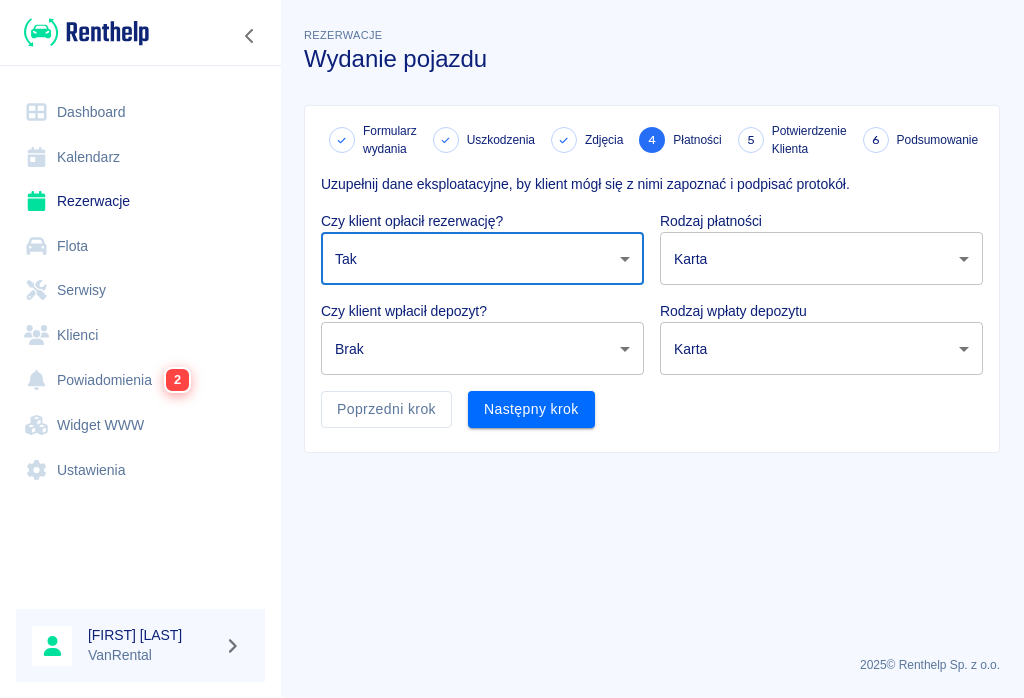 click on "Używamy plików Cookies, by zapewnić Ci najlepsze możliwe doświadczenie. Aby dowiedzieć się więcej, zapoznaj się z naszą Polityką Prywatności.  Polityka Prywatności Rozumiem Dashboard Kalendarz Rezerwacje Flota Serwisy Klienci Powiadomienia 2 Widget WWW Ustawienia [FIRST] [LAST] VanRental Rezerwacje Wydanie pojazdu Formularz wydania Uszkodzenia Zdjęcia 4 Płatności 5 Potwierdzenie Klienta 6 Podsumowanie Uzupełnij dane eksploatacyjne, by klient mógł się z nimi zapoznać i podpisać protokół. Czy klient opłacił rezerwację? Tak true ​ Rodzaj płatności Karta card ​ Czy klient wpłacił depozyt? Brak none ​ Rodzaj wpłaty depozytu Karta terminal_card_authorization ​ Poprzedni krok Następny krok 2025  © Renthelp Sp. z o.o. Wydanie pojazdu | Renthelp" at bounding box center [512, 349] 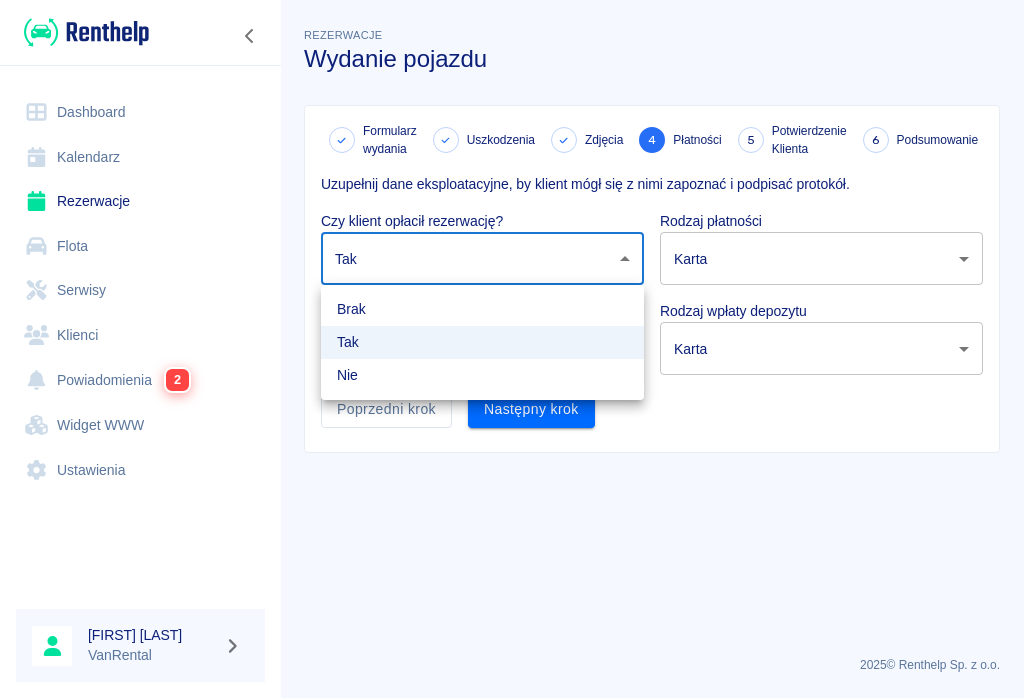 click at bounding box center (512, 349) 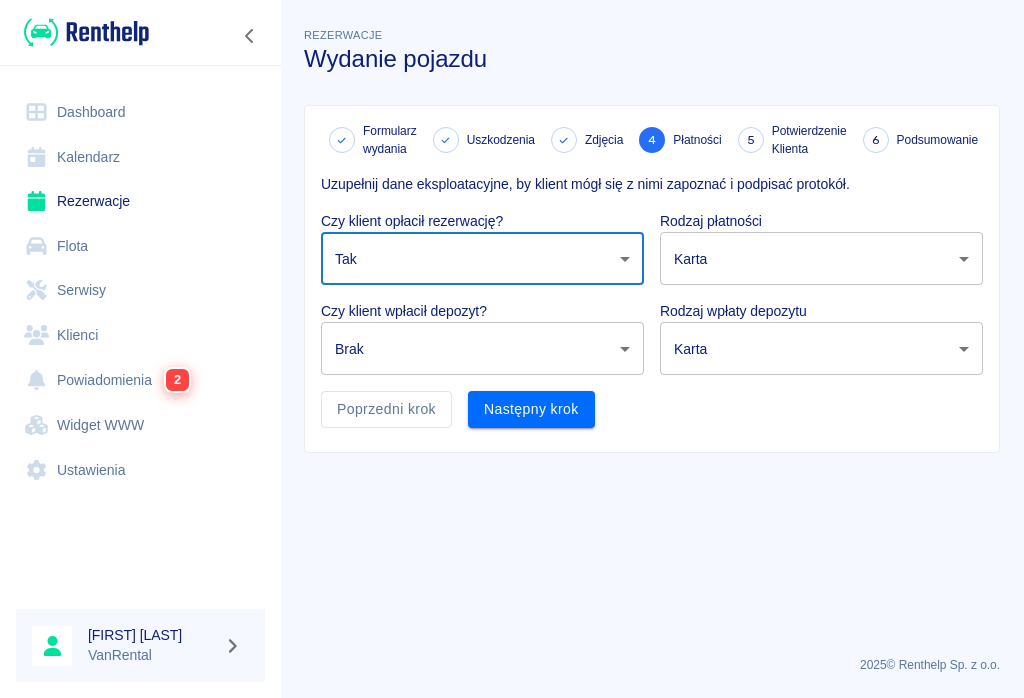 click on "Używamy plików Cookies, by zapewnić Ci najlepsze możliwe doświadczenie. Aby dowiedzieć się więcej, zapoznaj się z naszą Polityką Prywatności.  Polityka Prywatności Rozumiem Dashboard Kalendarz Rezerwacje Flota Serwisy Klienci Powiadomienia 2 Widget WWW Ustawienia [FIRST] [LAST] VanRental Rezerwacje Wydanie pojazdu Formularz wydania Uszkodzenia Zdjęcia 4 Płatności 5 Potwierdzenie Klienta 6 Podsumowanie Uzupełnij dane eksploatacyjne, by klient mógł się z nimi zapoznać i podpisać protokół. Czy klient opłacił rezerwację? Tak true ​ Rodzaj płatności Karta card ​ Czy klient wpłacił depozyt? Brak none ​ Rodzaj wpłaty depozytu Karta terminal_card_authorization ​ Poprzedni krok Następny krok 2025  © Renthelp Sp. z o.o. Wydanie pojazdu | Renthelp" at bounding box center (512, 349) 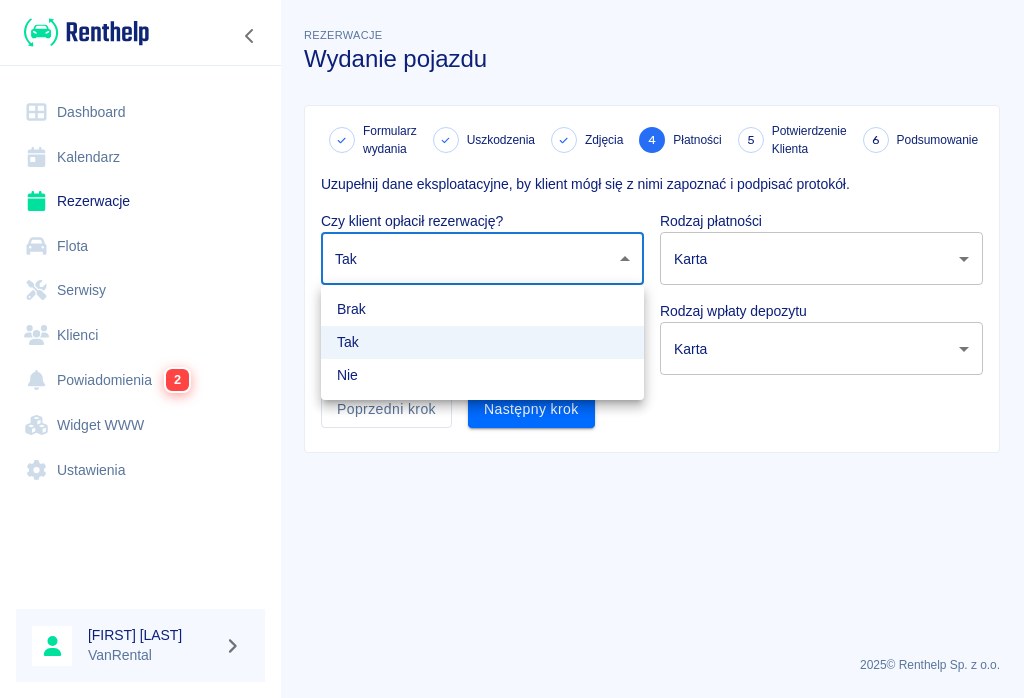click on "Brak" at bounding box center (482, 309) 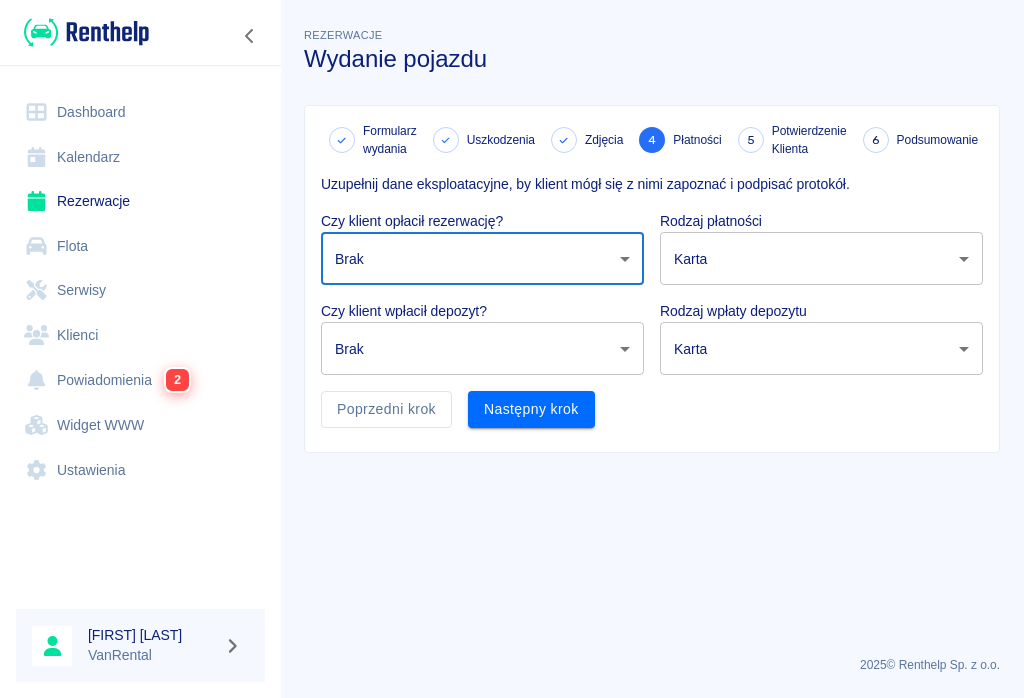 click on "Używamy plików Cookies, by zapewnić Ci najlepsze możliwe doświadczenie. Aby dowiedzieć się więcej, zapoznaj się z naszą Polityką Prywatności.  Polityka Prywatności Rozumiem Dashboard Kalendarz Rezerwacje Flota Serwisy Klienci Powiadomienia 2 Widget WWW Ustawienia [FIRST] [LAST] VanRental Rezerwacje Wydanie pojazdu Formularz wydania Uszkodzenia Zdjęcia 4 Płatności 5 Potwierdzenie Klienta 6 Podsumowanie Uzupełnij dane eksploatacyjne, by klient mógł się z nimi zapoznać i podpisać protokół. Czy klient opłacił rezerwację? Brak none ​ Rodzaj płatności Karta card ​ Czy klient wpłacił depozyt? Brak none ​ Rodzaj wpłaty depozytu Karta terminal_card_authorization ​ Poprzedni krok Następny krok 2025  © Renthelp Sp. z o.o. Wydanie pojazdu | Renthelp" at bounding box center (512, 349) 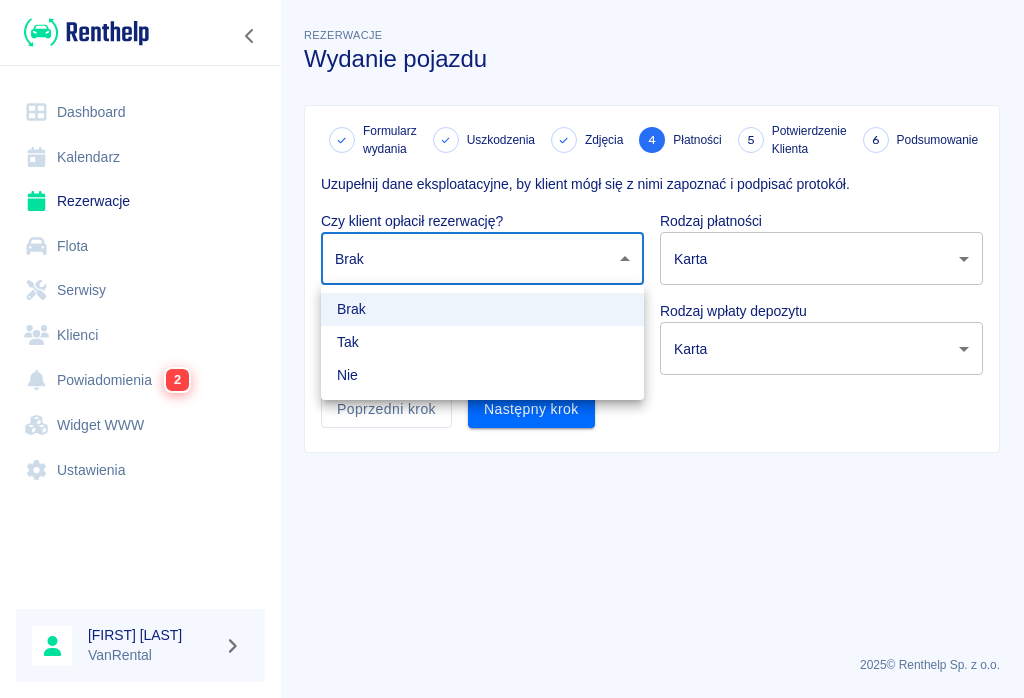 click on "Tak" at bounding box center [482, 342] 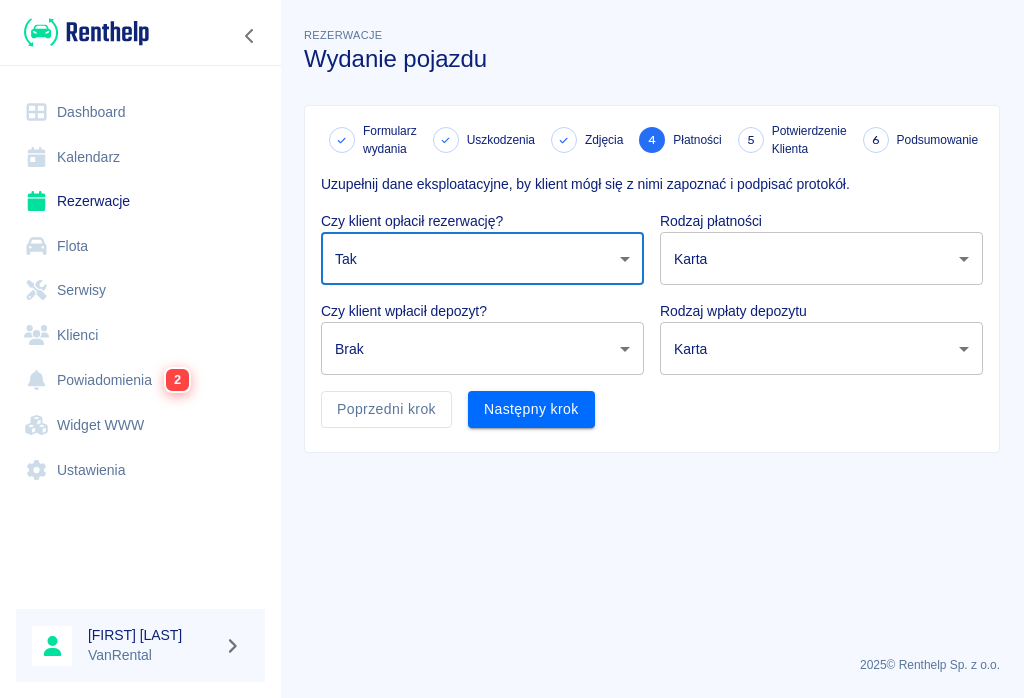click on "Używamy plików Cookies, by zapewnić Ci najlepsze możliwe doświadczenie. Aby dowiedzieć się więcej, zapoznaj się z naszą Polityką Prywatności.  Polityka Prywatności Rozumiem Dashboard Kalendarz Rezerwacje Flota Serwisy Klienci Powiadomienia 2 Widget WWW Ustawienia [FIRST] [LAST] VanRental Rezerwacje Wydanie pojazdu Formularz wydania Uszkodzenia Zdjęcia 4 Płatności 5 Potwierdzenie Klienta 6 Podsumowanie Uzupełnij dane eksploatacyjne, by klient mógł się z nimi zapoznać i podpisać protokół. Czy klient opłacił rezerwację? Tak true ​ Rodzaj płatności Karta card ​ Czy klient wpłacił depozyt? Brak none ​ Rodzaj wpłaty depozytu Karta terminal_card_authorization ​ Poprzedni krok Następny krok 2025  © Renthelp Sp. z o.o. Wydanie pojazdu | Renthelp" at bounding box center [512, 349] 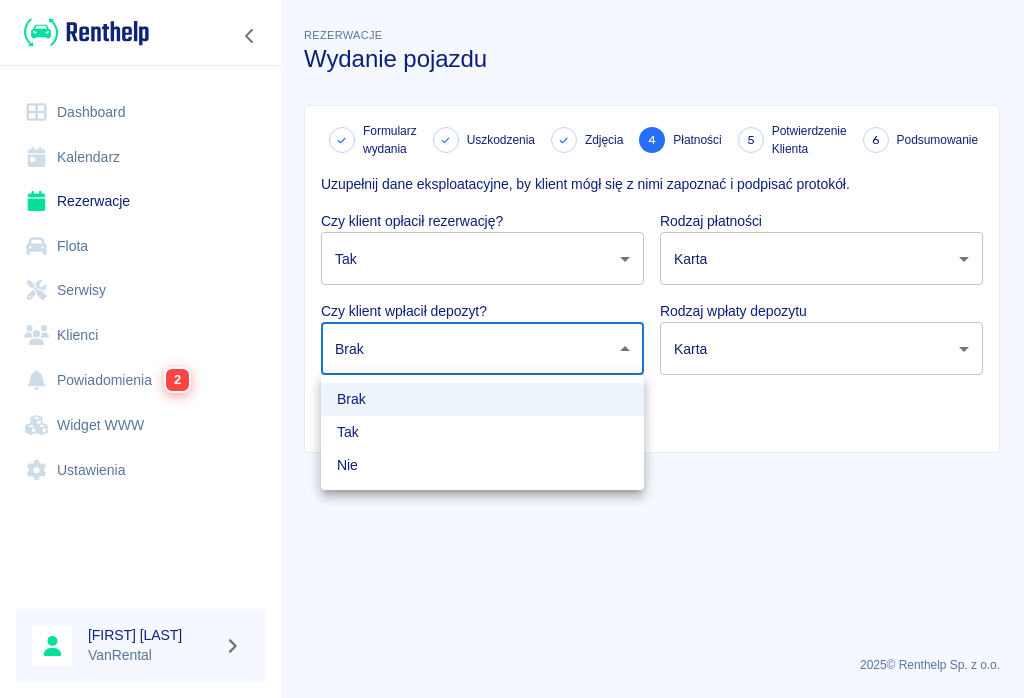 click on "Tak" at bounding box center (482, 432) 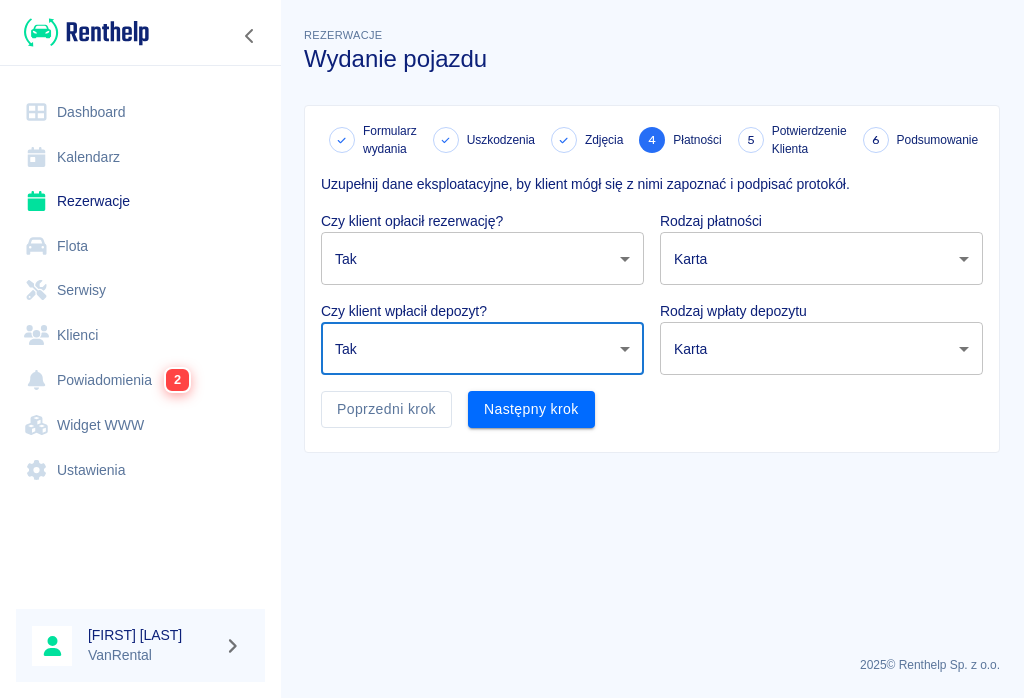click on "Używamy plików Cookies, by zapewnić Ci najlepsze możliwe doświadczenie. Aby dowiedzieć się więcej, zapoznaj się z naszą Polityką Prywatności.  Polityka Prywatności Rozumiem Dashboard Kalendarz Rezerwacje Flota Serwisy Klienci Powiadomienia 2 Widget WWW Ustawienia [FIRST] [LAST] VanRental Rezerwacje Wydanie pojazdu Formularz wydania Uszkodzenia Zdjęcia 4 Płatności 5 Potwierdzenie Klienta 6 Podsumowanie Uzupełnij dane eksploatacyjne, by klient mógł się z nimi zapoznać i podpisać protokół. Czy klient opłacił rezerwację? Tak true ​ Rodzaj płatności Karta card ​ Czy klient wpłacił depozyt? Tak true ​ Rodzaj wpłaty depozytu Karta terminal_card_authorization ​ Poprzedni krok Następny krok 2025  © Renthelp Sp. z o.o. Wydanie pojazdu | Renthelp" at bounding box center (512, 349) 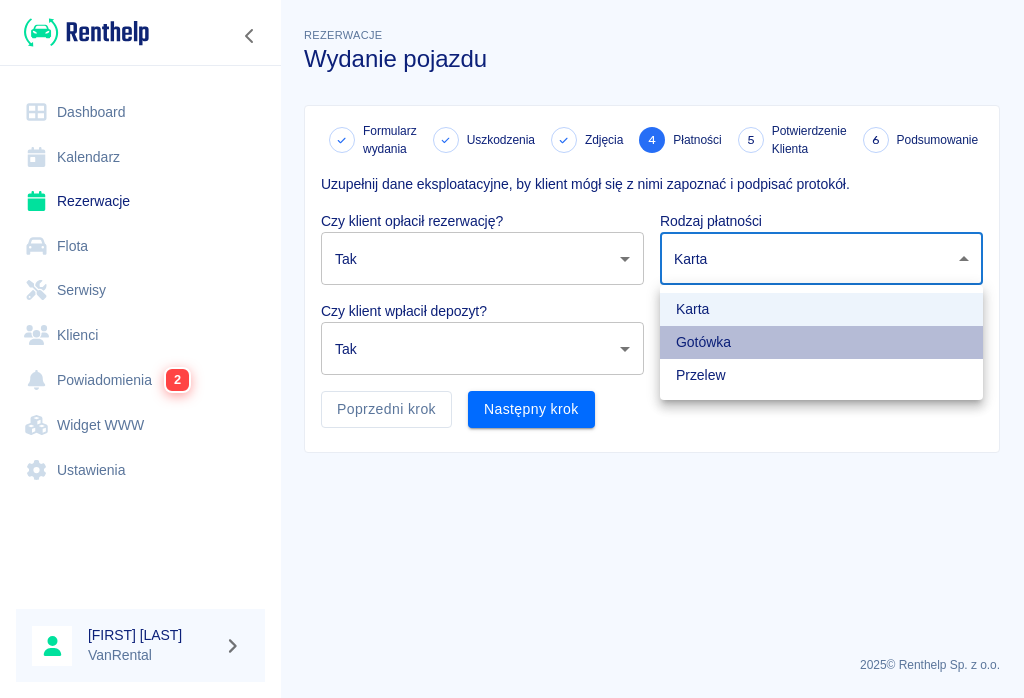 click on "Gotówka" at bounding box center (821, 342) 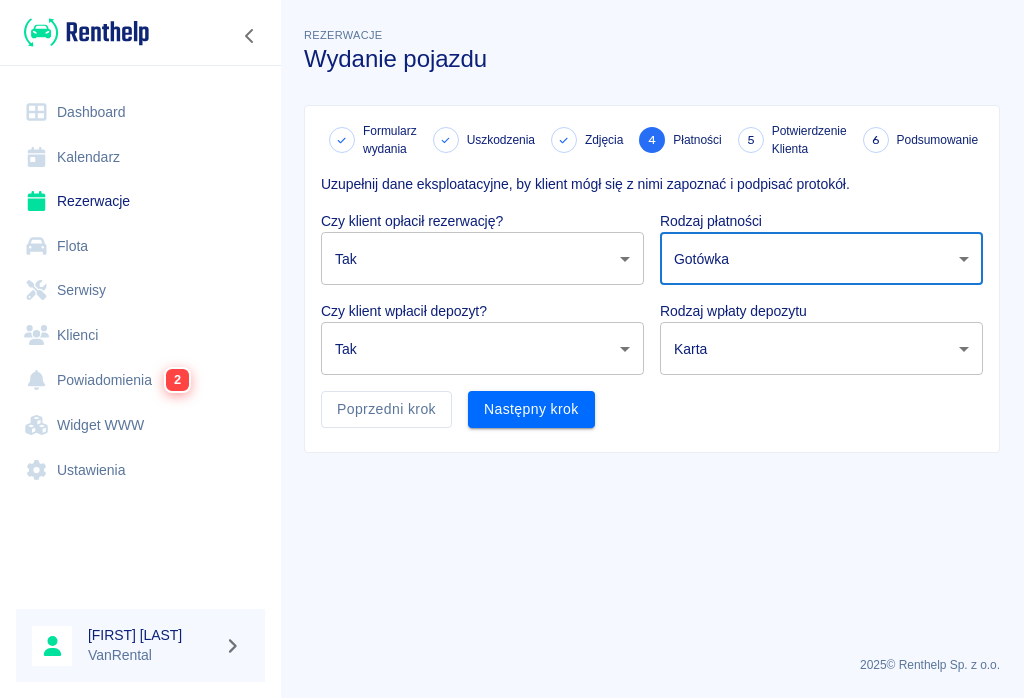 click on "Używamy plików Cookies, by zapewnić Ci najlepsze możliwe doświadczenie. Aby dowiedzieć się więcej, zapoznaj się z naszą Polityką Prywatności.  Polityka Prywatności Rozumiem Dashboard Kalendarz Rezerwacje Flota Serwisy Klienci Powiadomienia 2 Widget WWW Ustawienia [FIRST] [LAST] VanRental Rezerwacje Wydanie pojazdu Formularz wydania Uszkodzenia Zdjęcia 4 Płatności 5 Potwierdzenie Klienta 6 Podsumowanie Uzupełnij dane eksploatacyjne, by klient mógł się z nimi zapoznać i podpisać protokół. Czy klient opłacił rezerwację? Tak true ​ Rodzaj płatności Gotówka cash ​ Czy klient wpłacił depozyt? Tak true ​ Rodzaj wpłaty depozytu Karta terminal_card_authorization ​ Poprzedni krok Następny krok 2025  © Renthelp Sp. z o.o. Wydanie pojazdu | Renthelp" at bounding box center (512, 349) 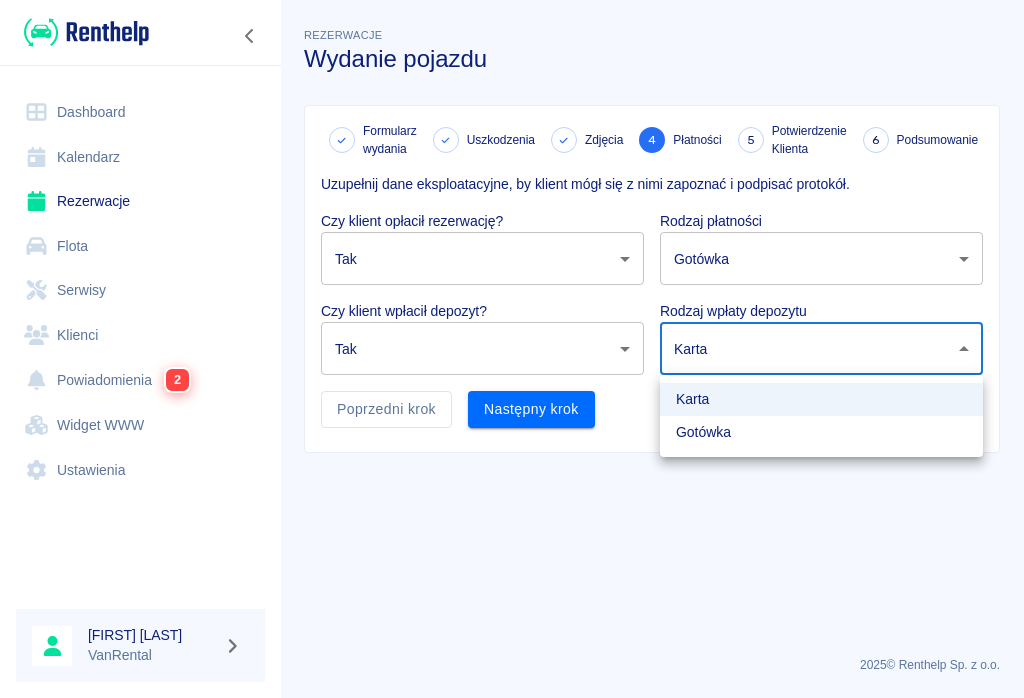 click on "Gotówka" at bounding box center (821, 432) 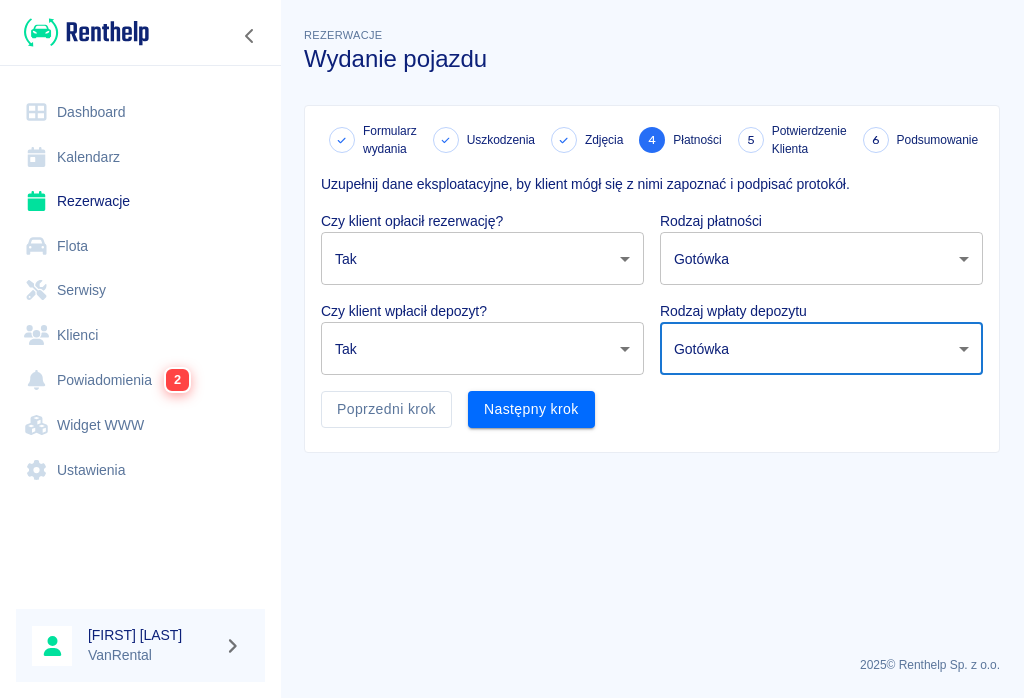 click on "Następny krok" at bounding box center (531, 409) 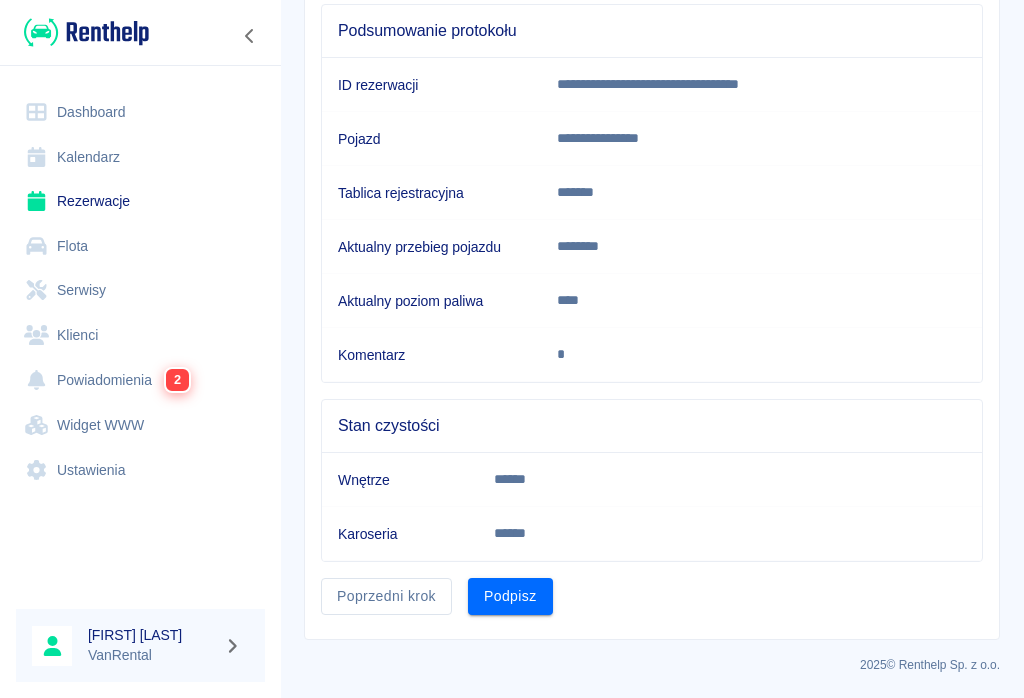 scroll, scrollTop: 206, scrollLeft: 0, axis: vertical 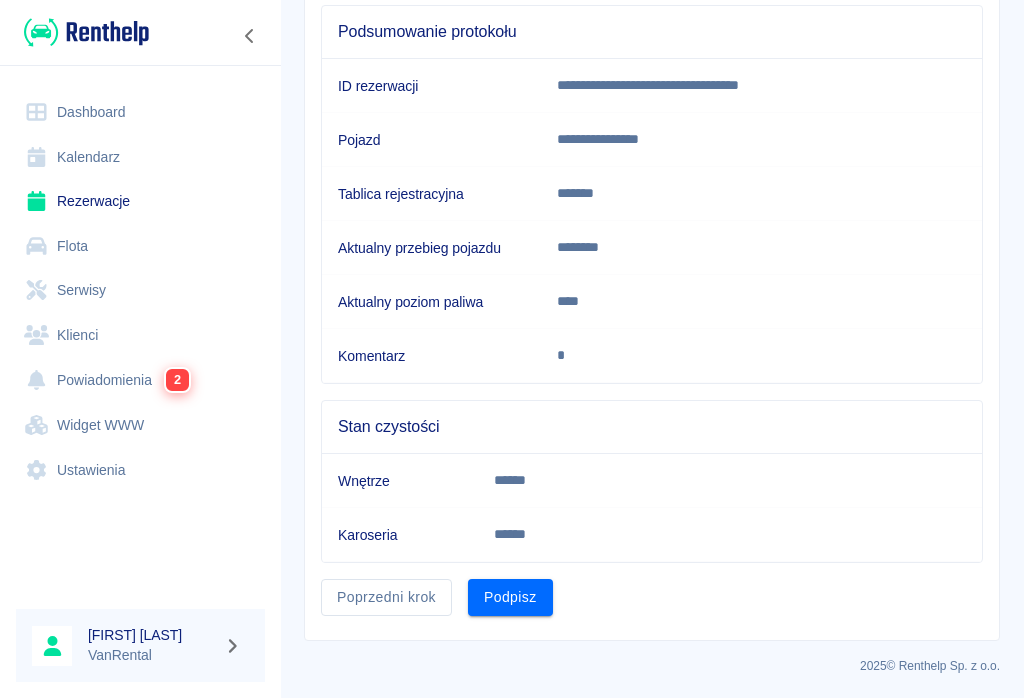 click on "Podpisz" at bounding box center [510, 597] 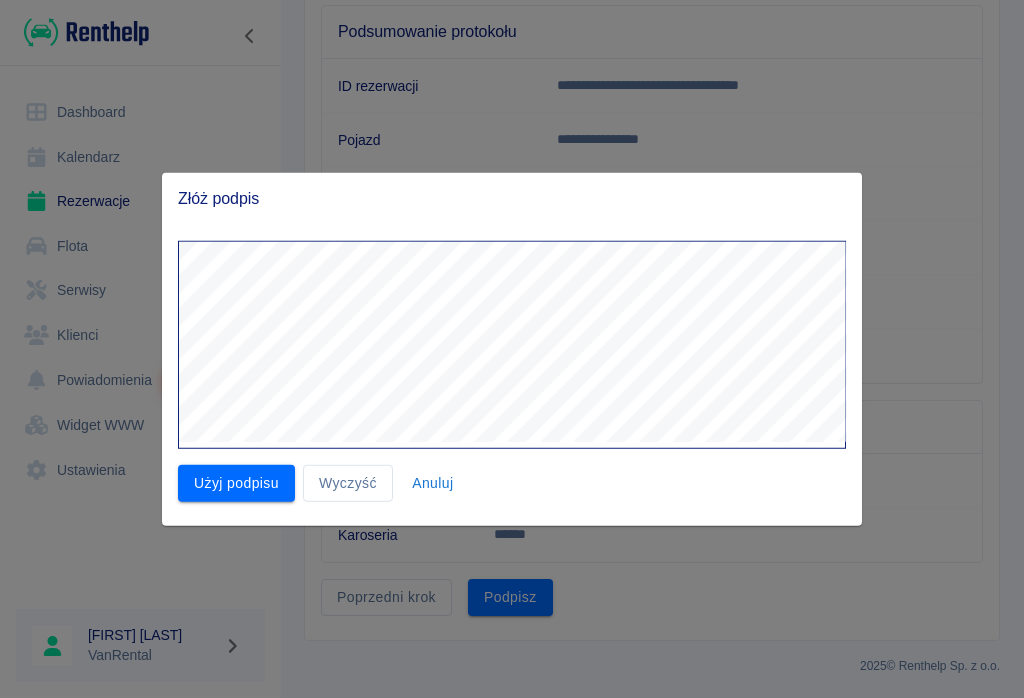 click on "Użyj podpisu" at bounding box center [236, 483] 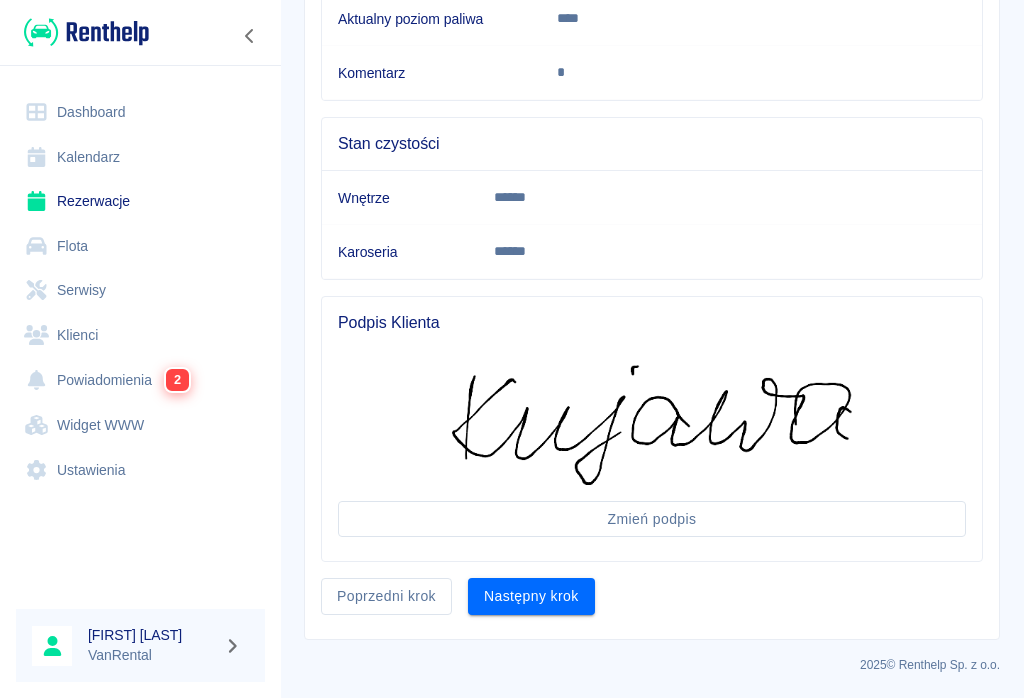 scroll, scrollTop: 488, scrollLeft: 0, axis: vertical 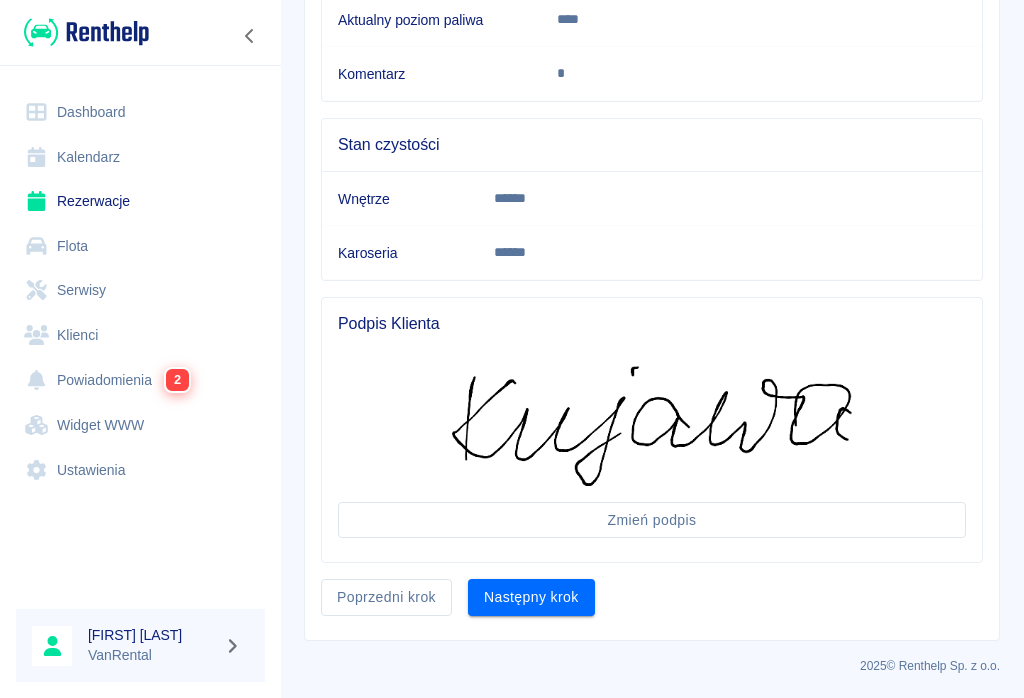click on "Następny krok" at bounding box center (531, 597) 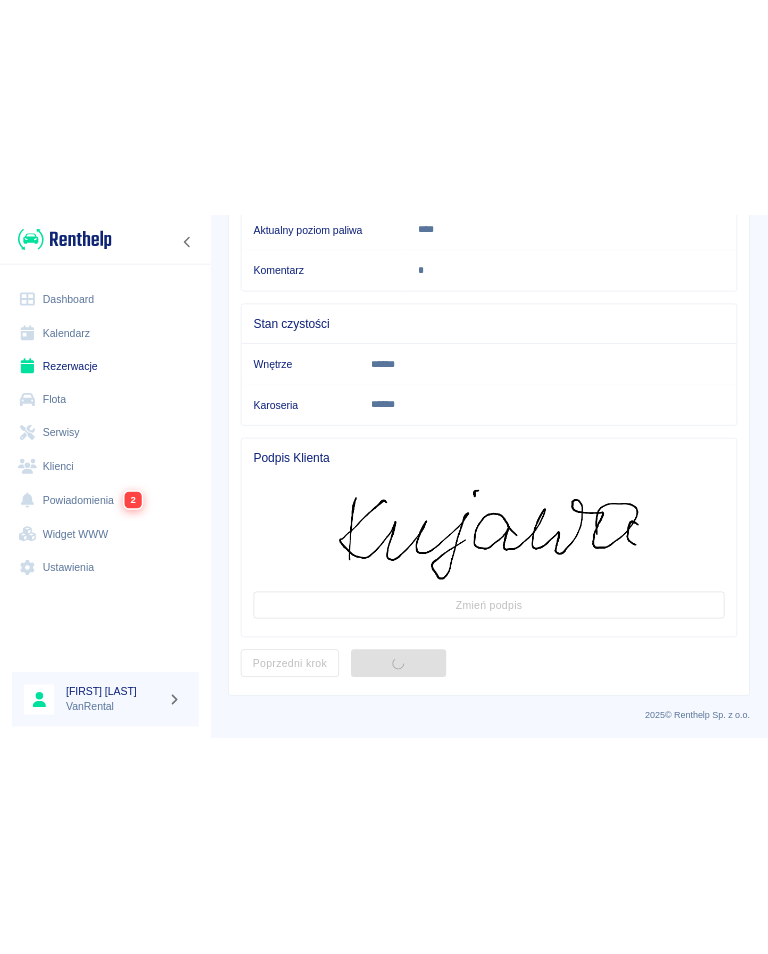 scroll, scrollTop: 0, scrollLeft: 0, axis: both 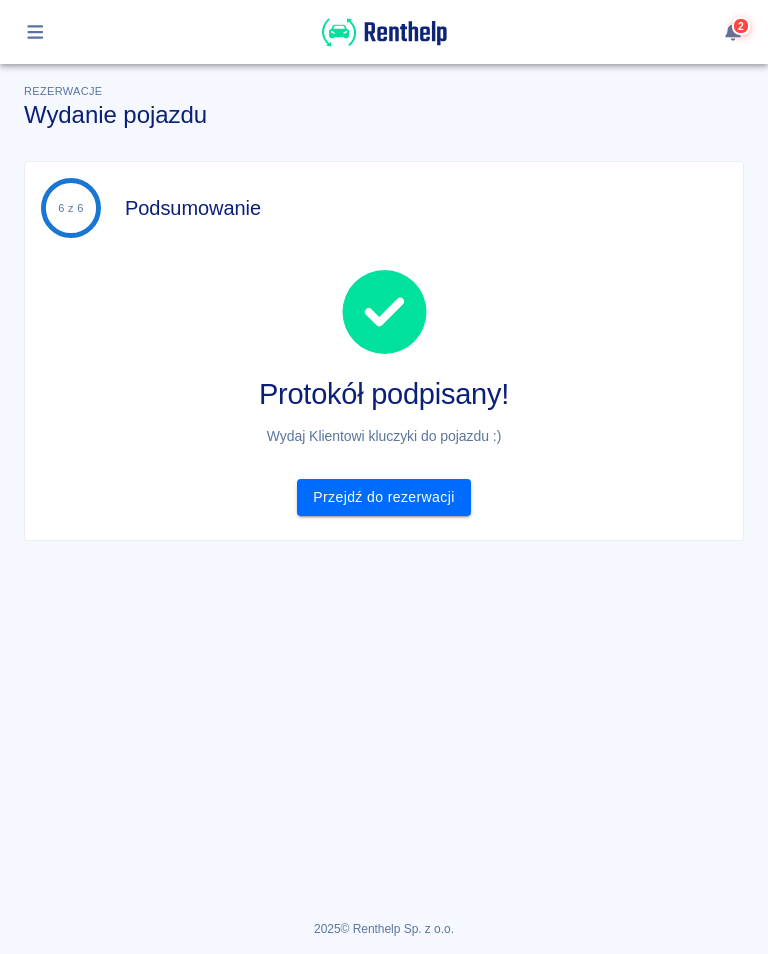 click at bounding box center (35, 32) 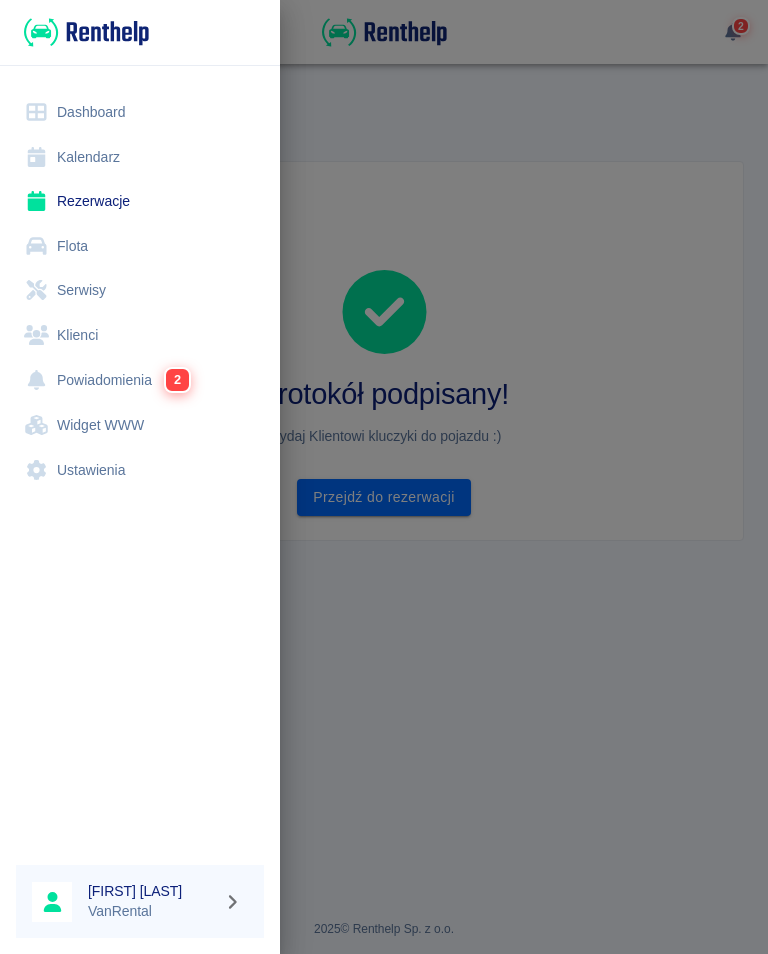 click on "Kalendarz" at bounding box center [140, 157] 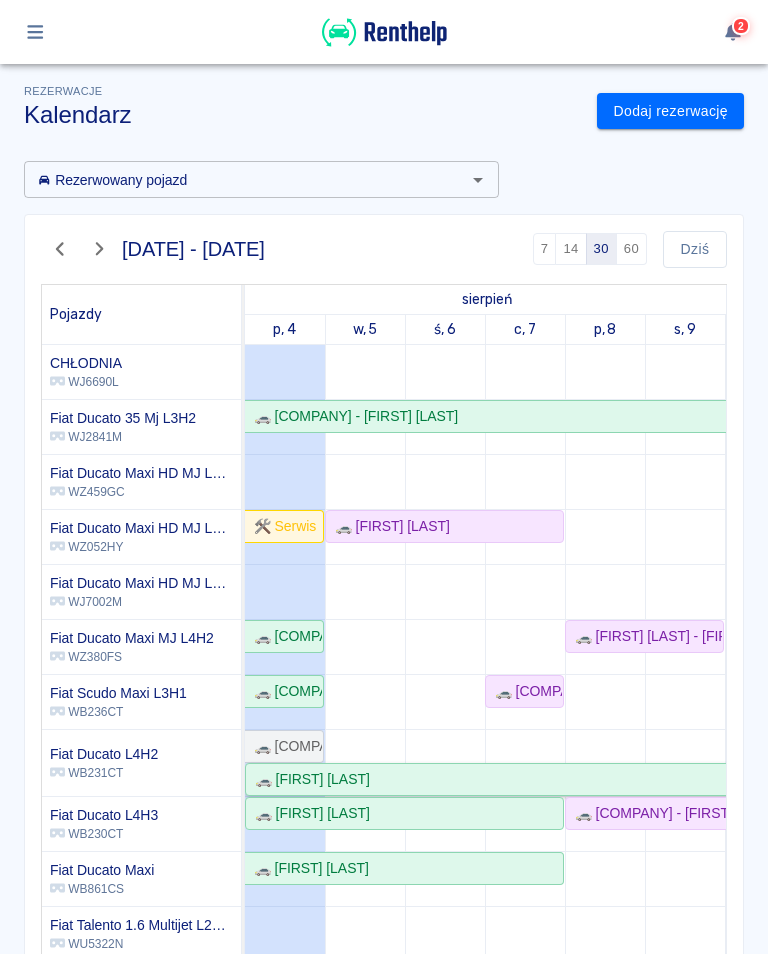 click on "🚗 [FIRST] [LAST]" 